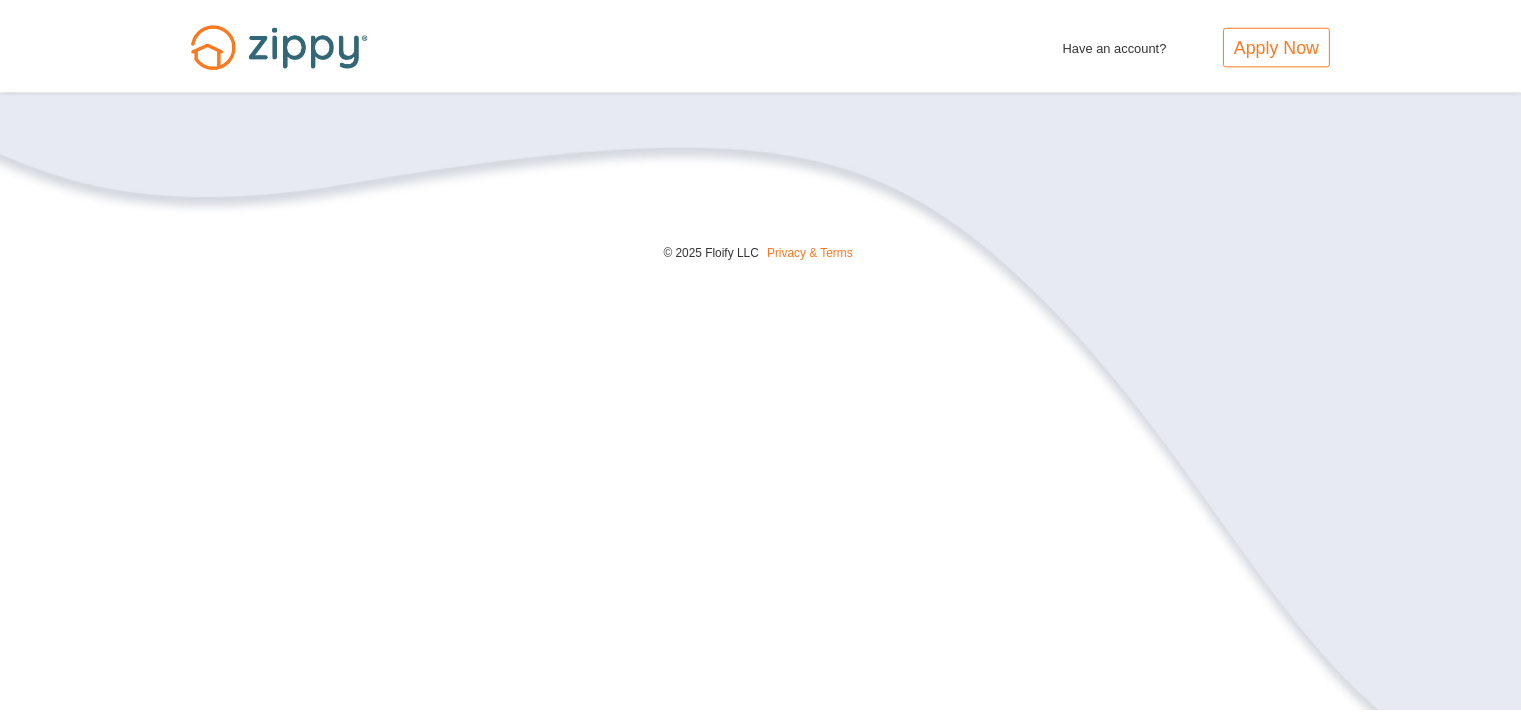 scroll, scrollTop: 0, scrollLeft: 0, axis: both 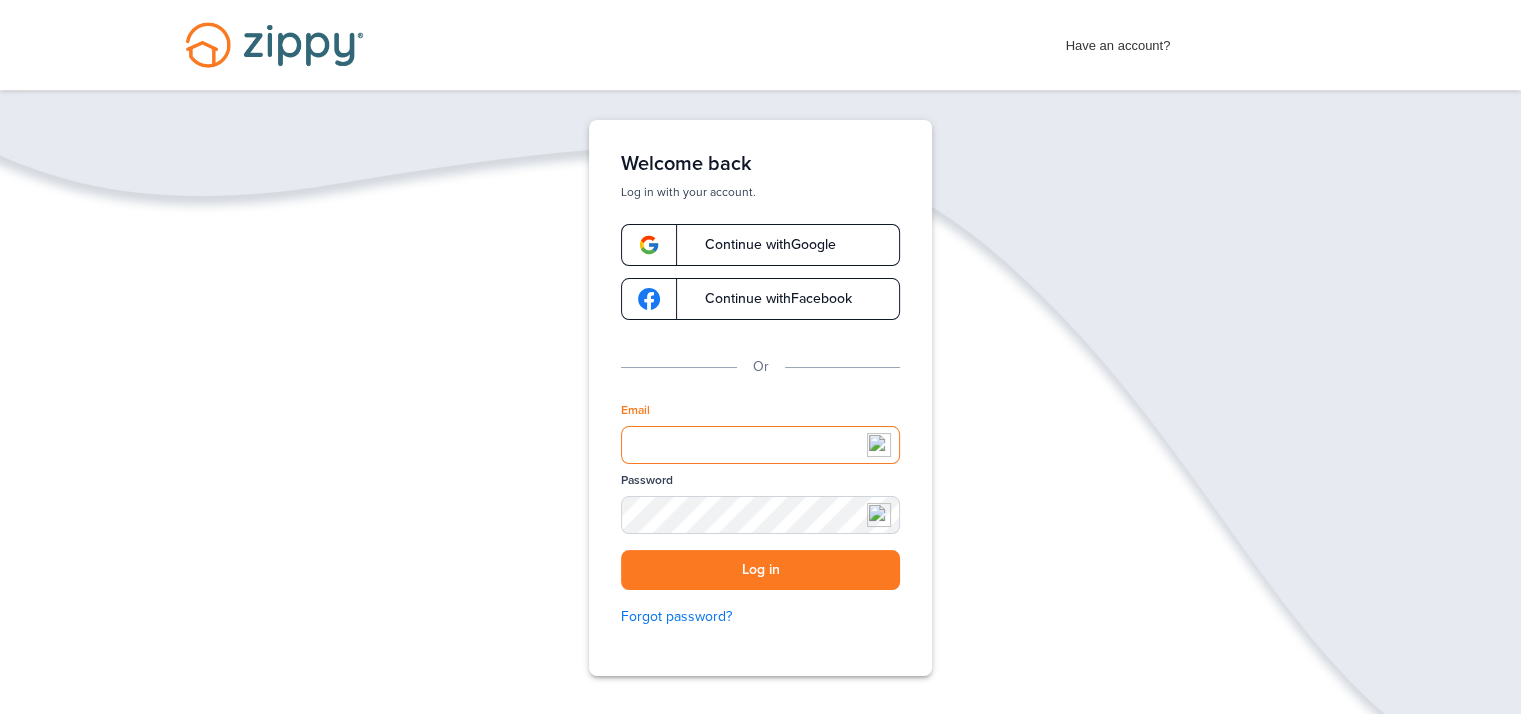 click on "Email" at bounding box center (760, 445) 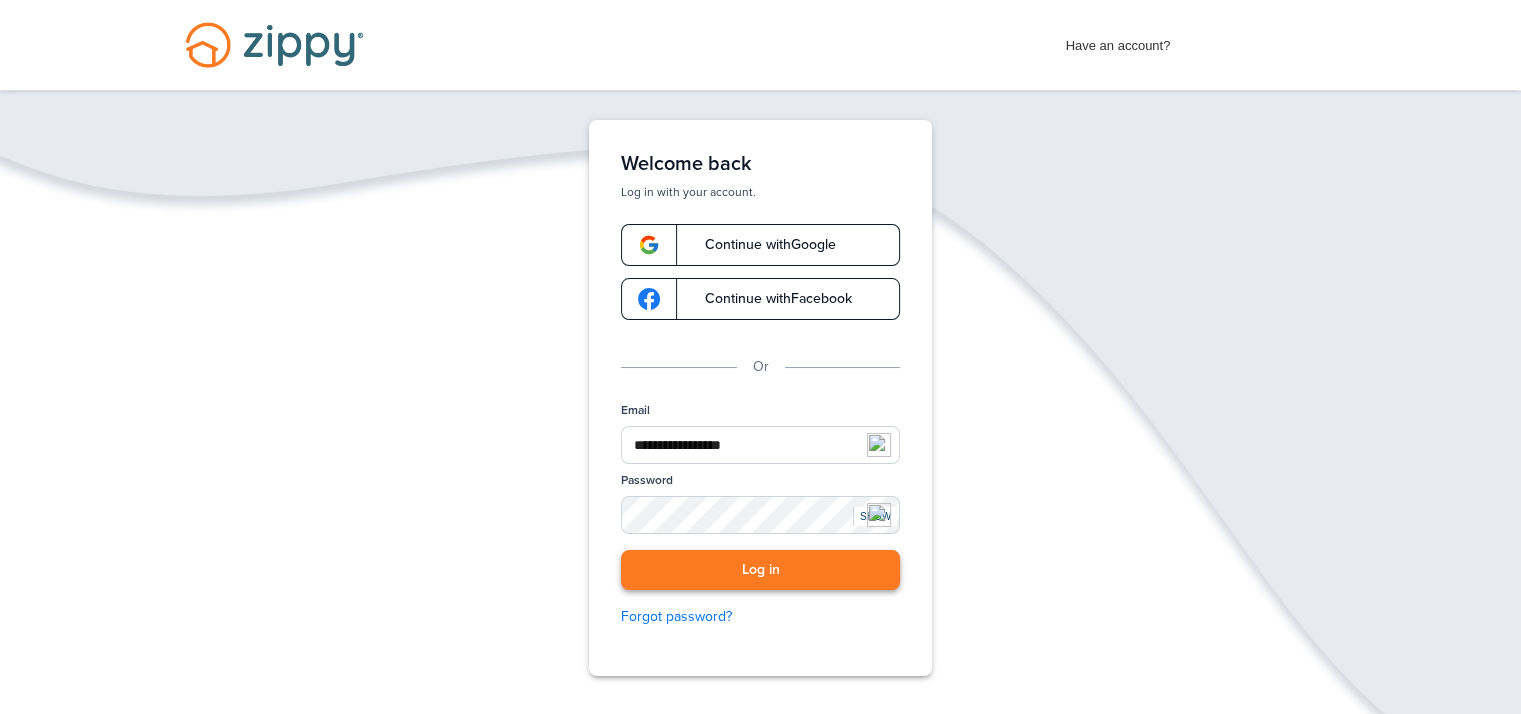 click on "Log in" at bounding box center [760, 570] 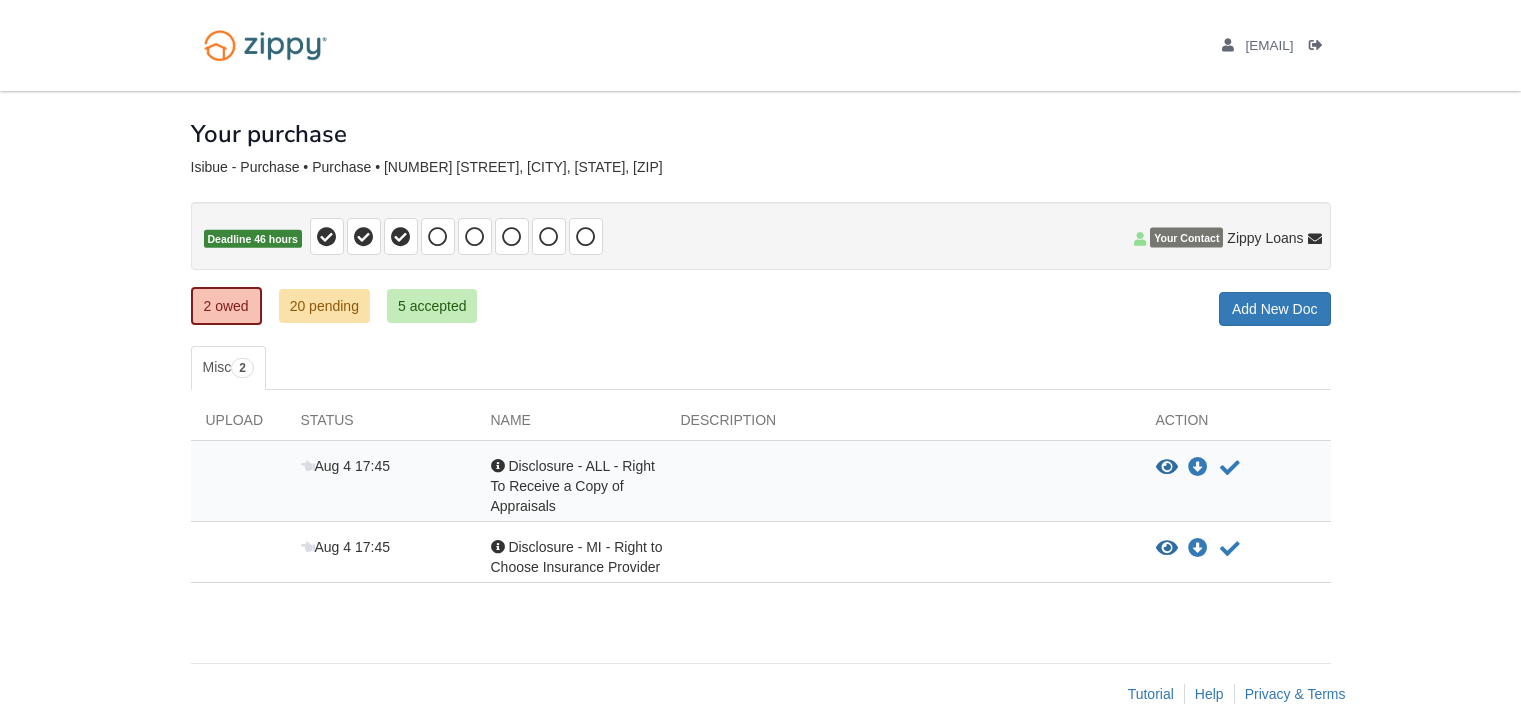 scroll, scrollTop: 0, scrollLeft: 0, axis: both 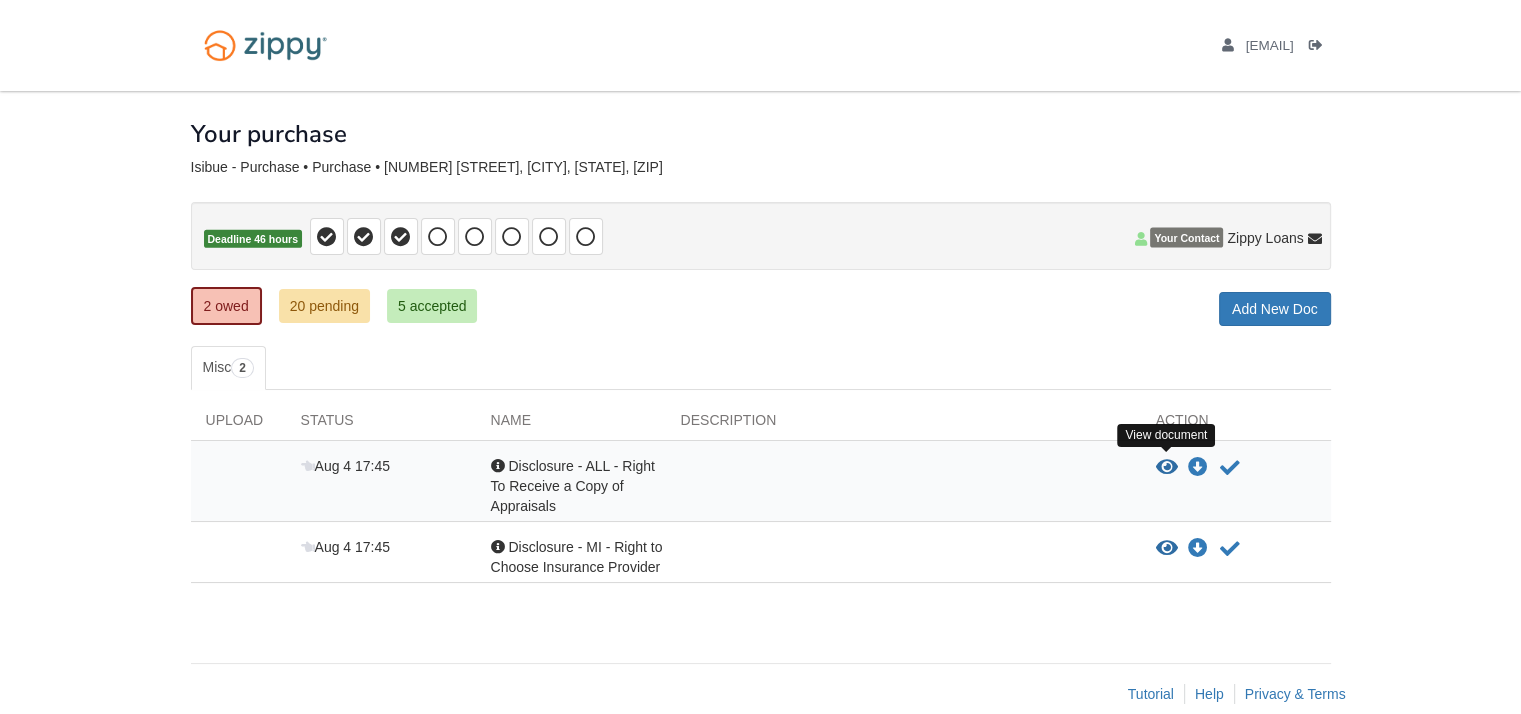 click at bounding box center [1167, 468] 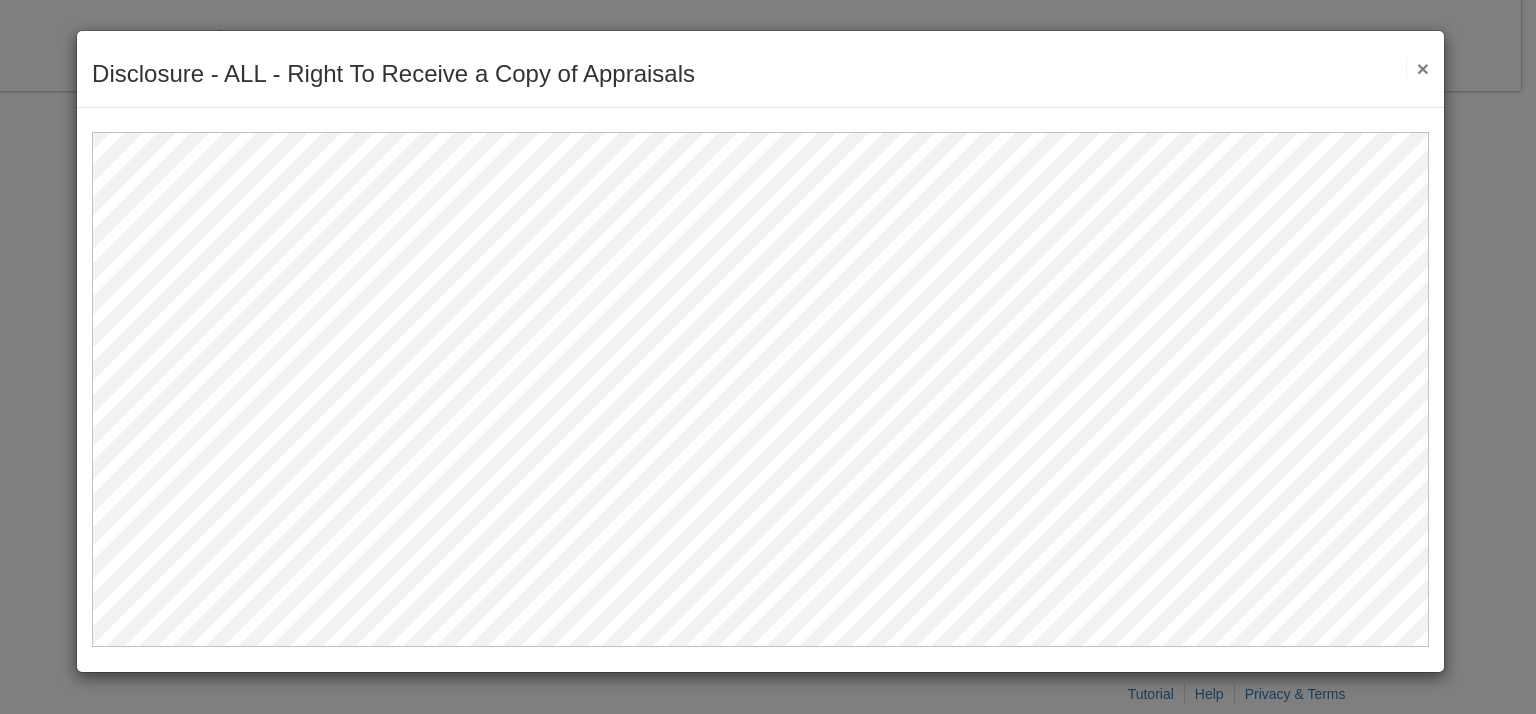 click on "Disclosure - ALL - Right To Receive a Copy of Appraisals
Save
Cancel
Previous Document
Next Document
×" at bounding box center (768, 357) 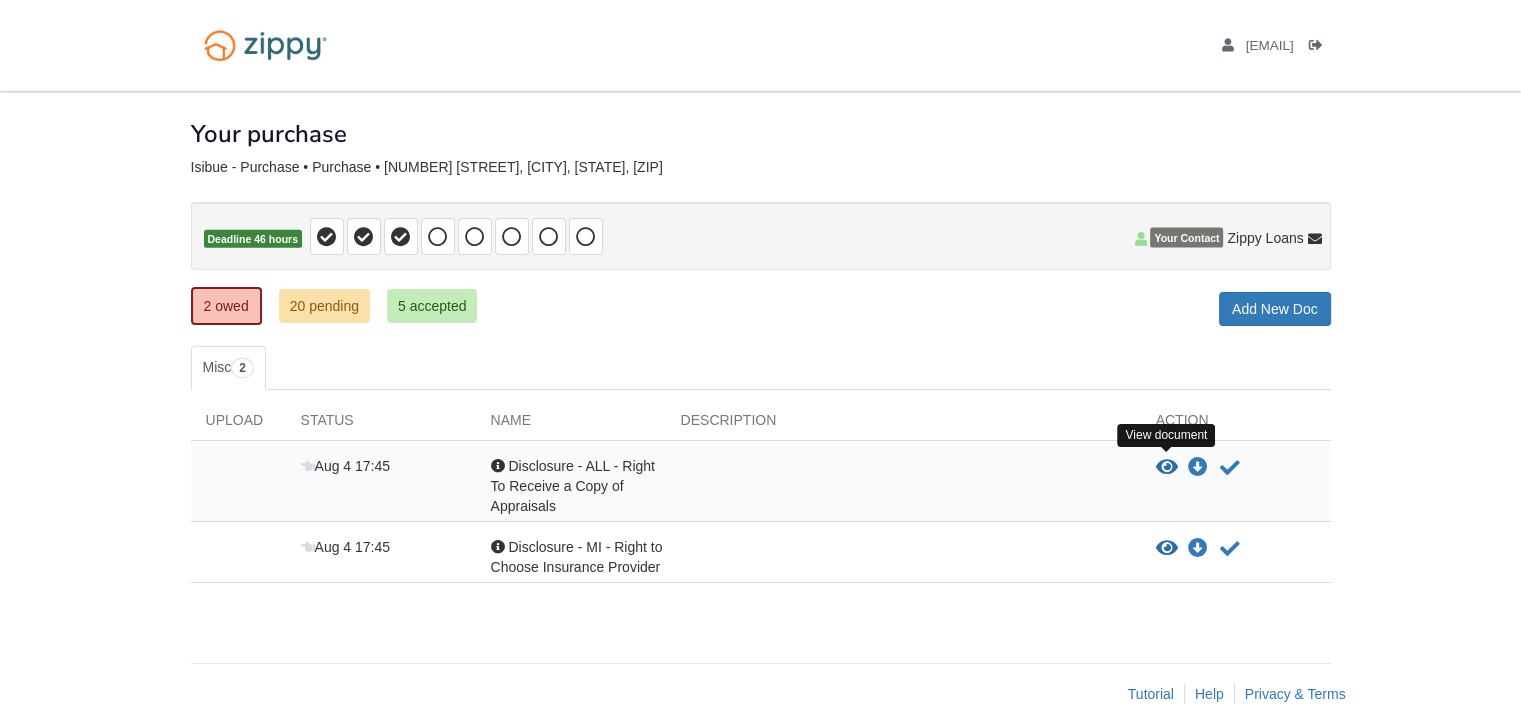 click at bounding box center (1167, 468) 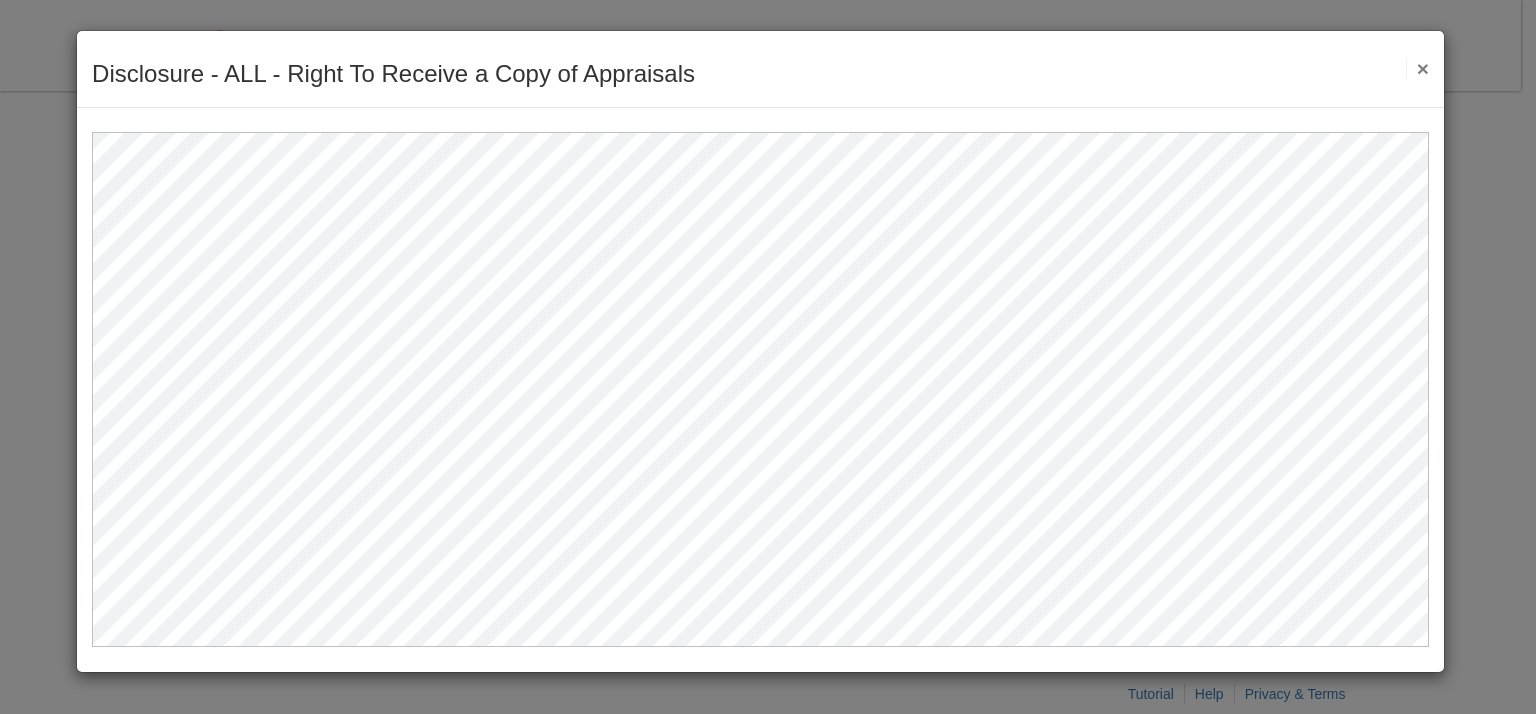 click on "×" at bounding box center (1417, 68) 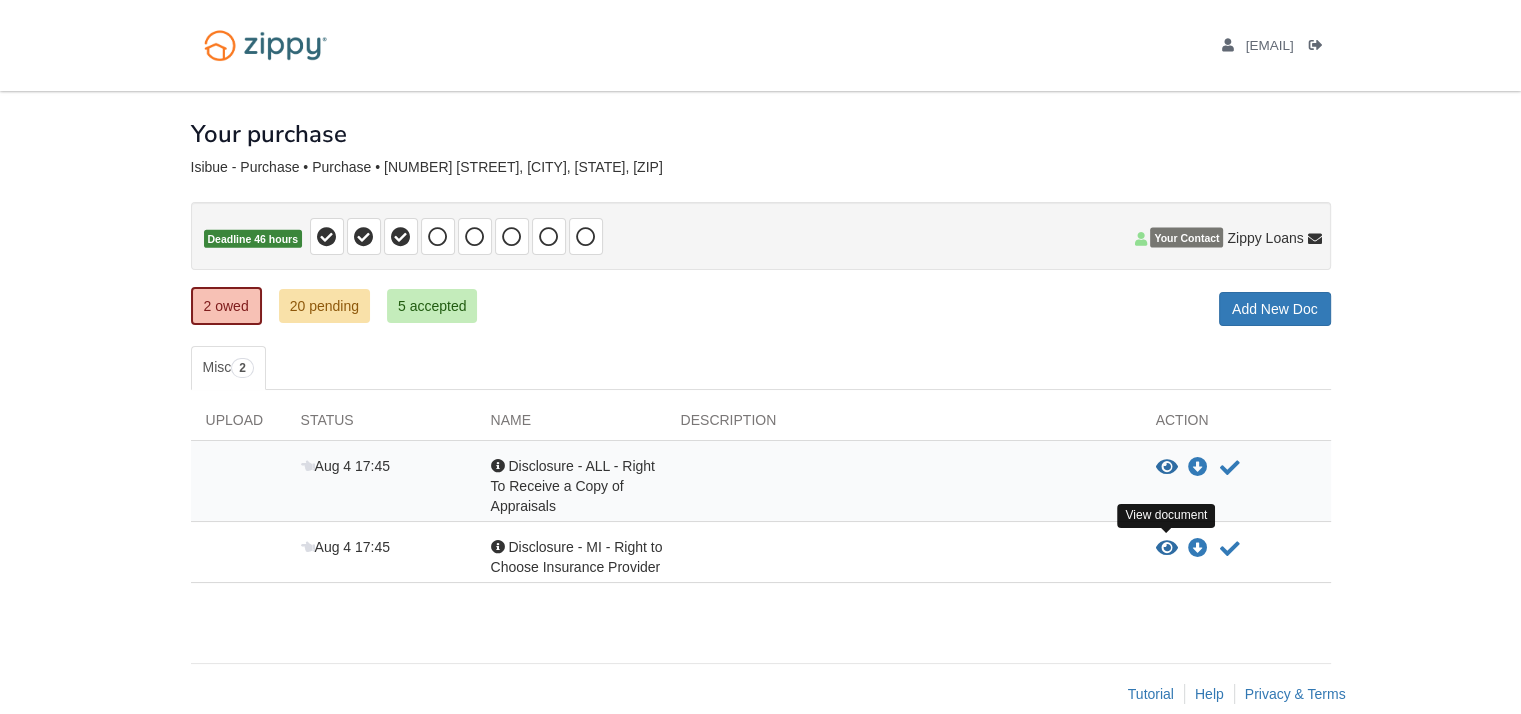 click at bounding box center (1167, 549) 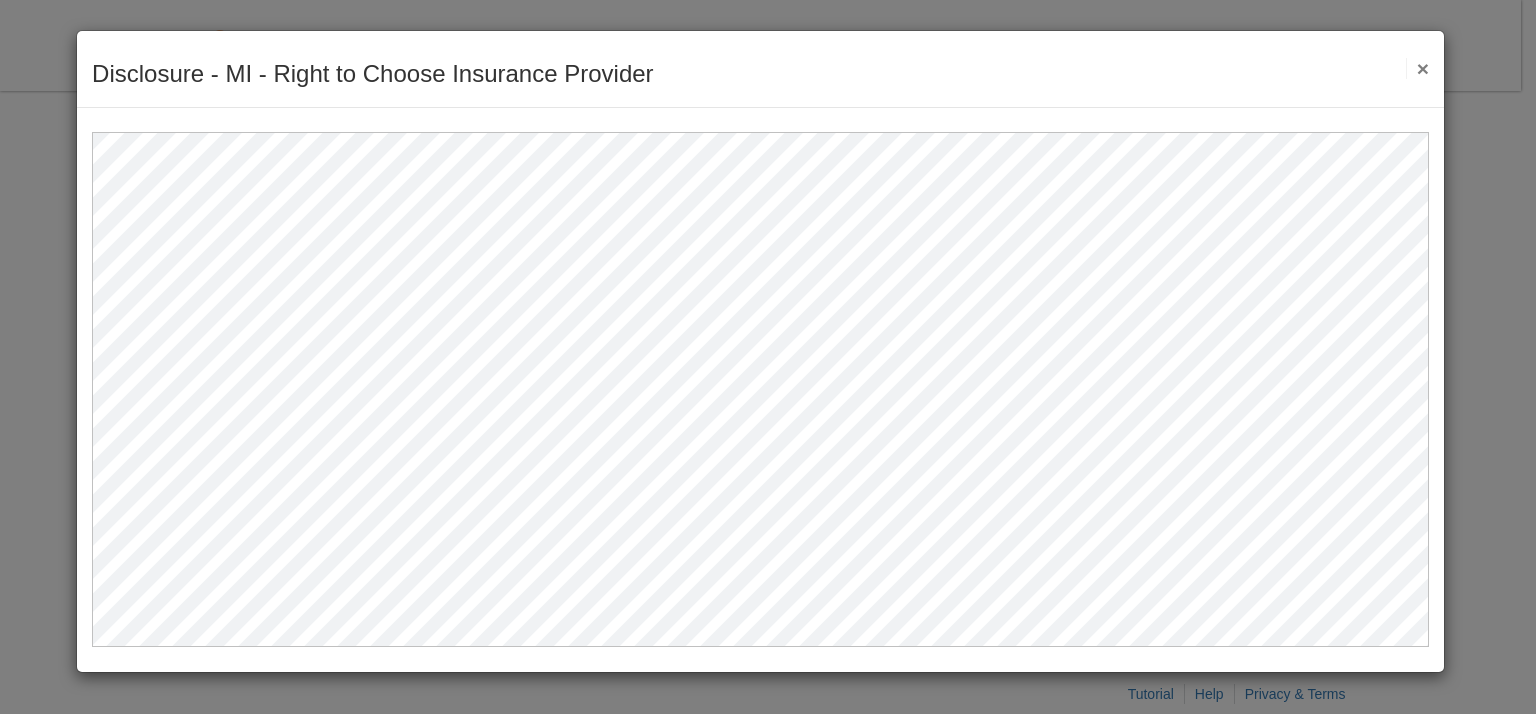click on "×" at bounding box center [1417, 68] 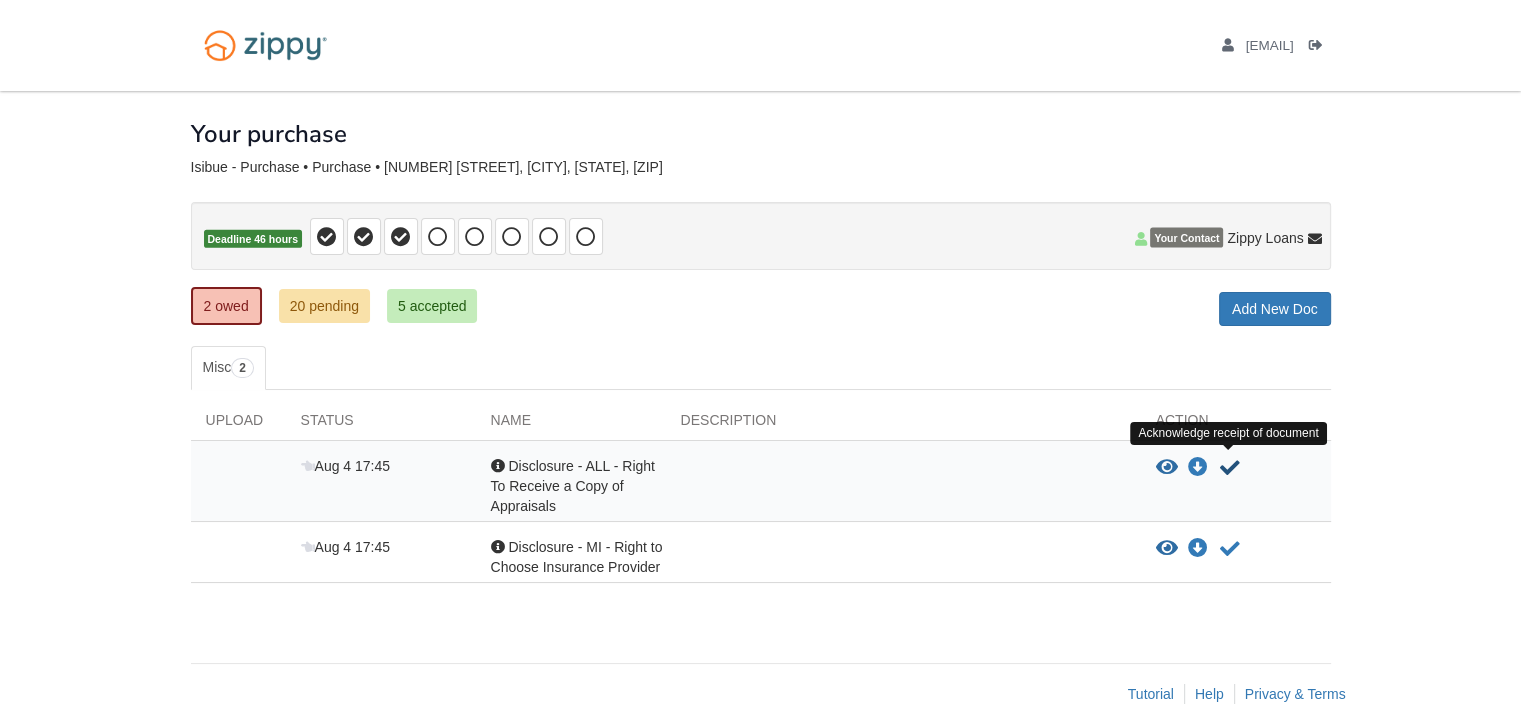 click at bounding box center [1230, 468] 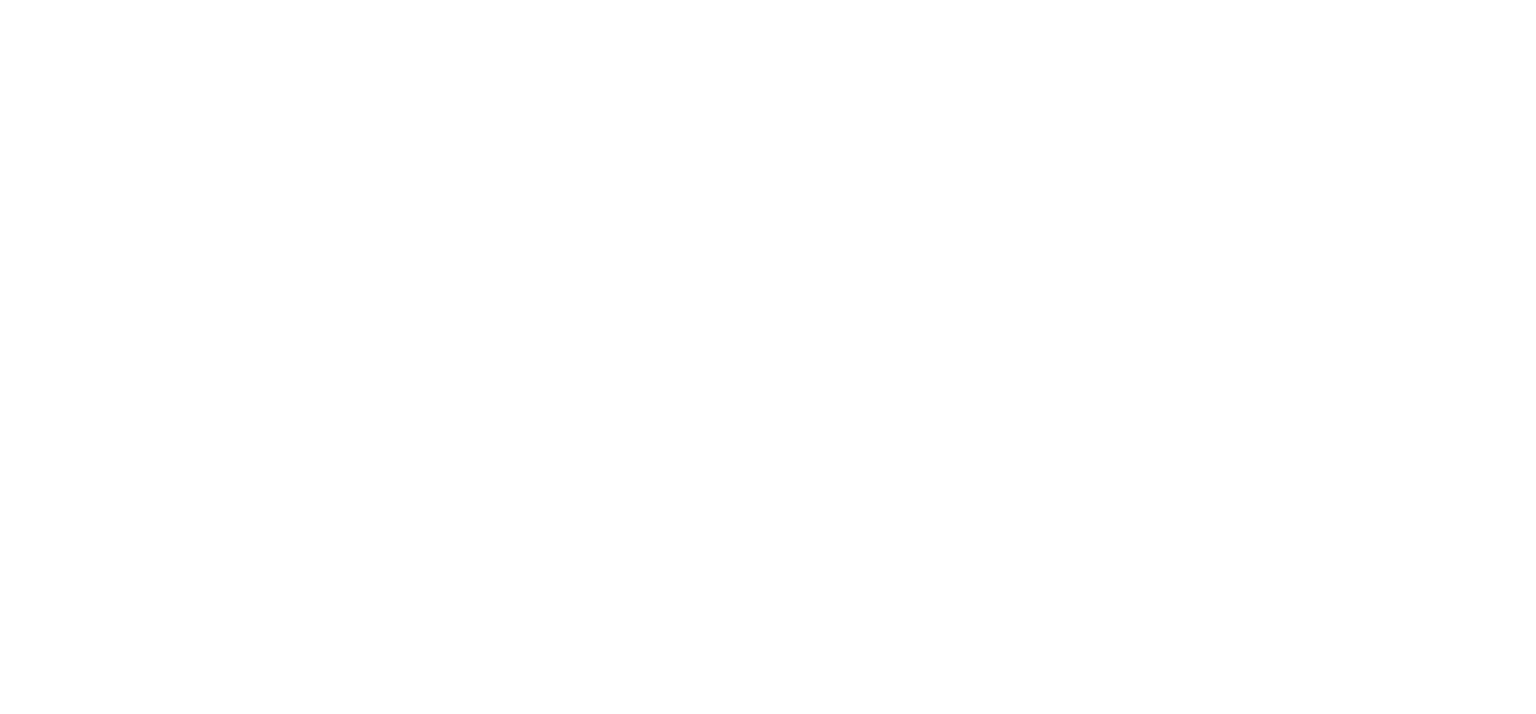 scroll, scrollTop: 0, scrollLeft: 0, axis: both 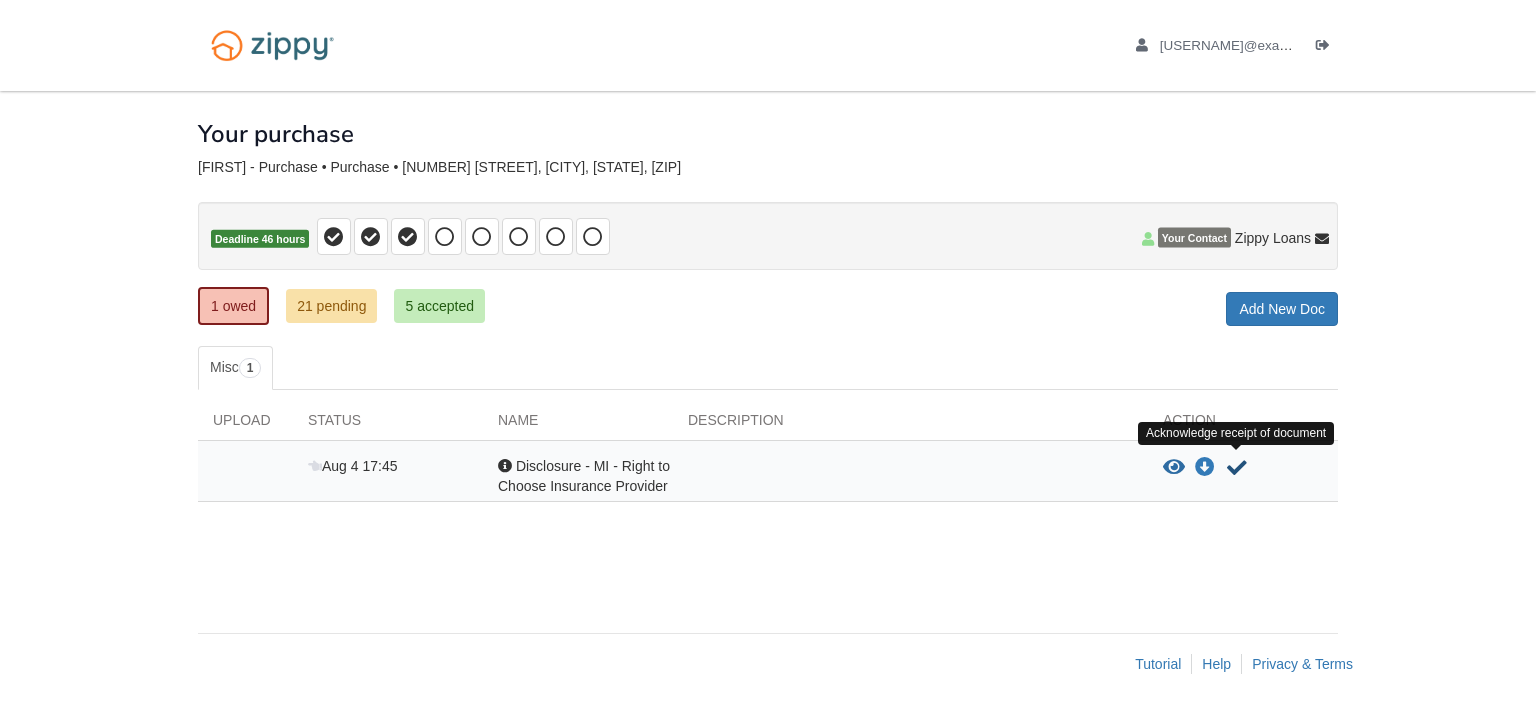 click at bounding box center (1237, 468) 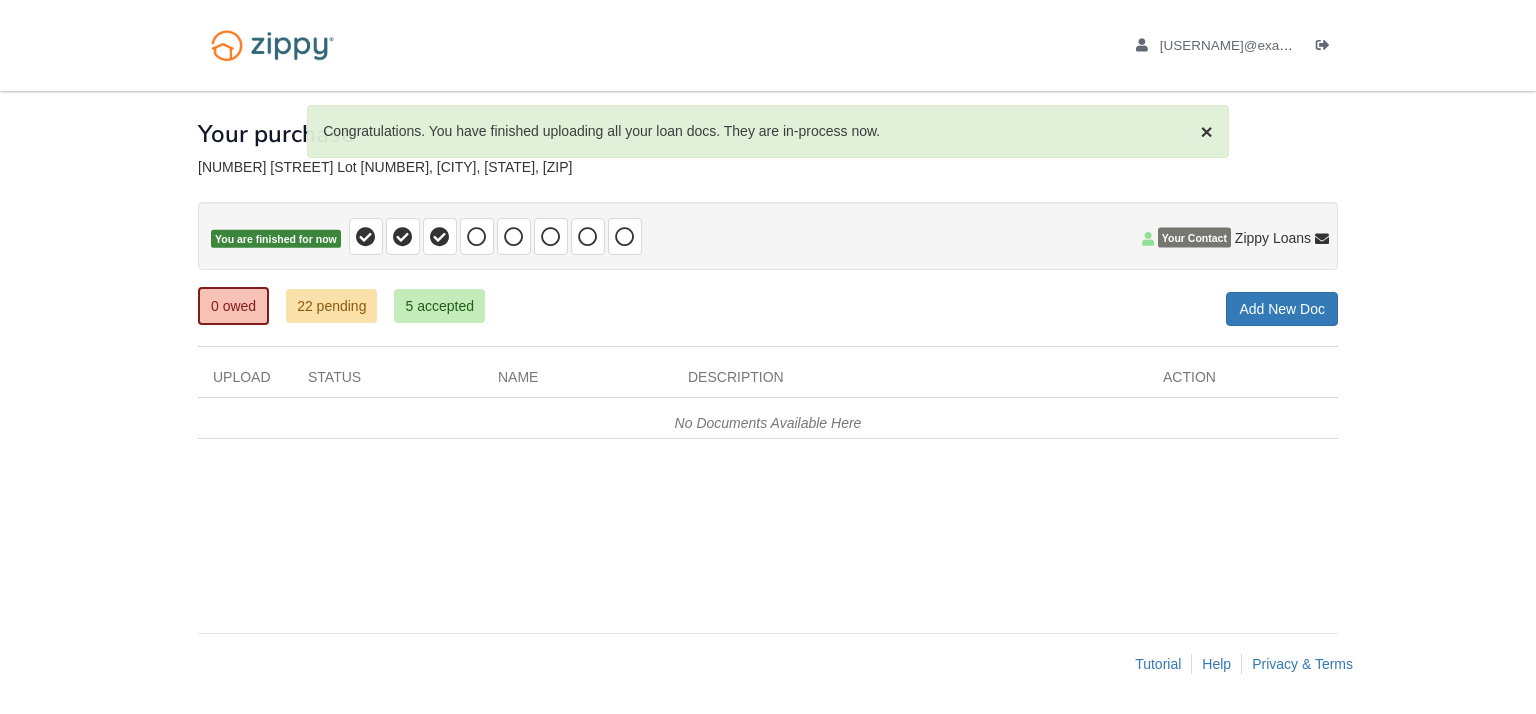 scroll, scrollTop: 0, scrollLeft: 0, axis: both 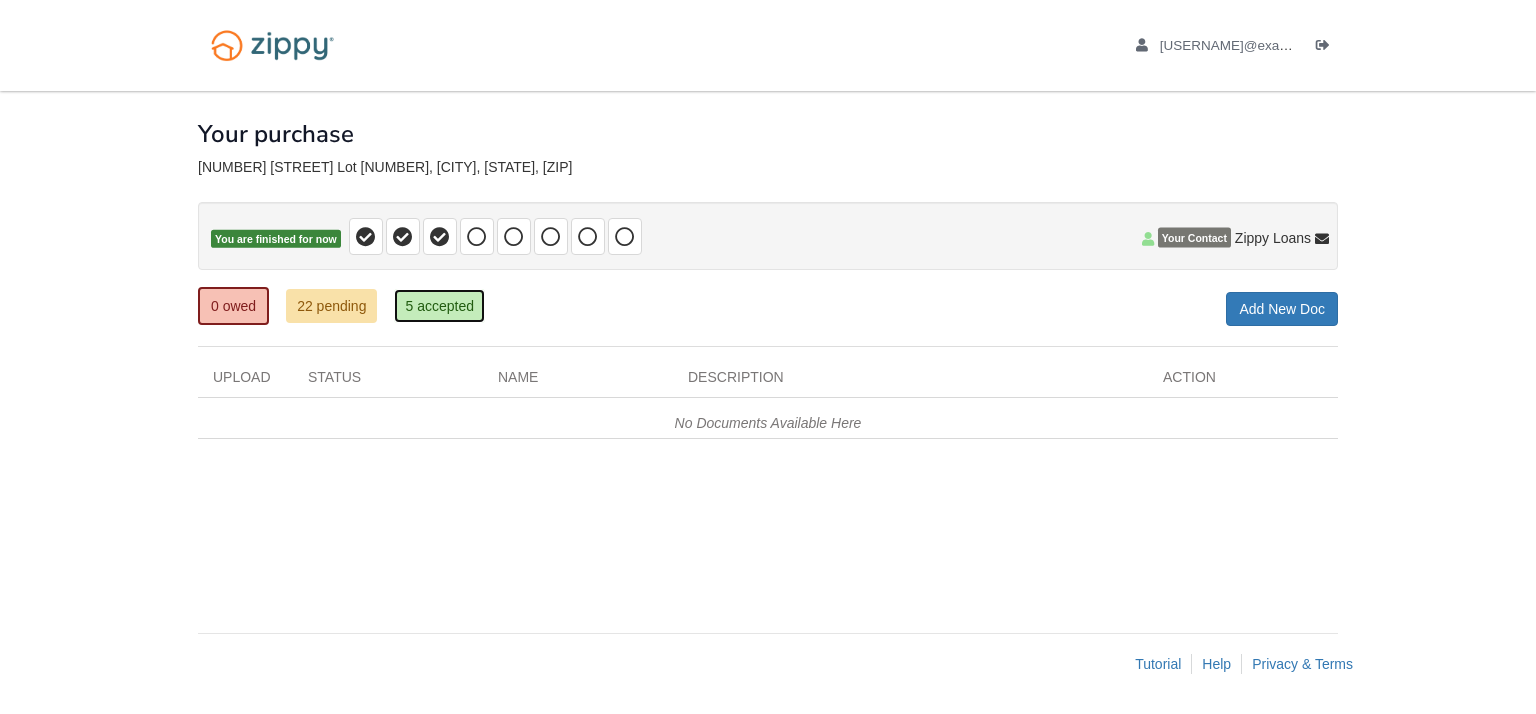 click on "5 accepted" at bounding box center (439, 306) 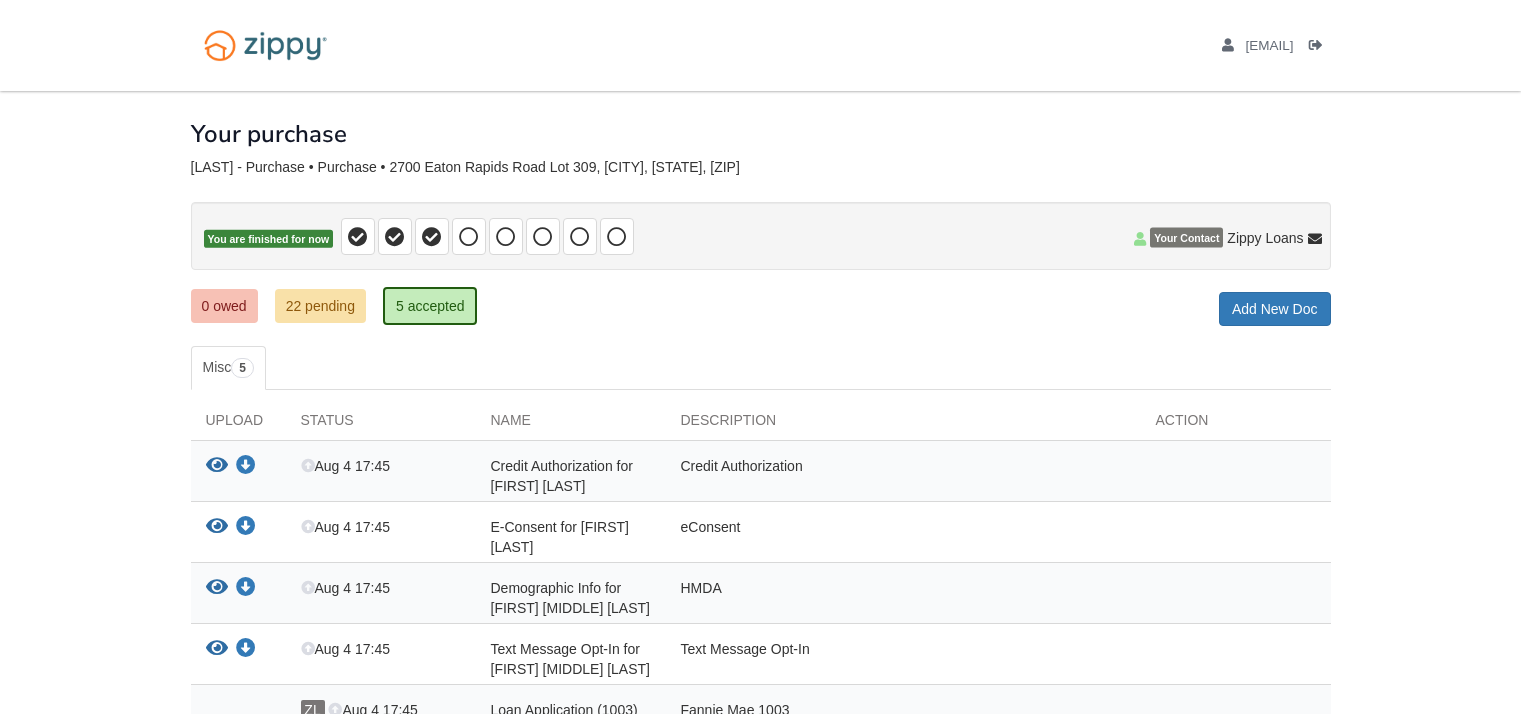 scroll, scrollTop: 0, scrollLeft: 0, axis: both 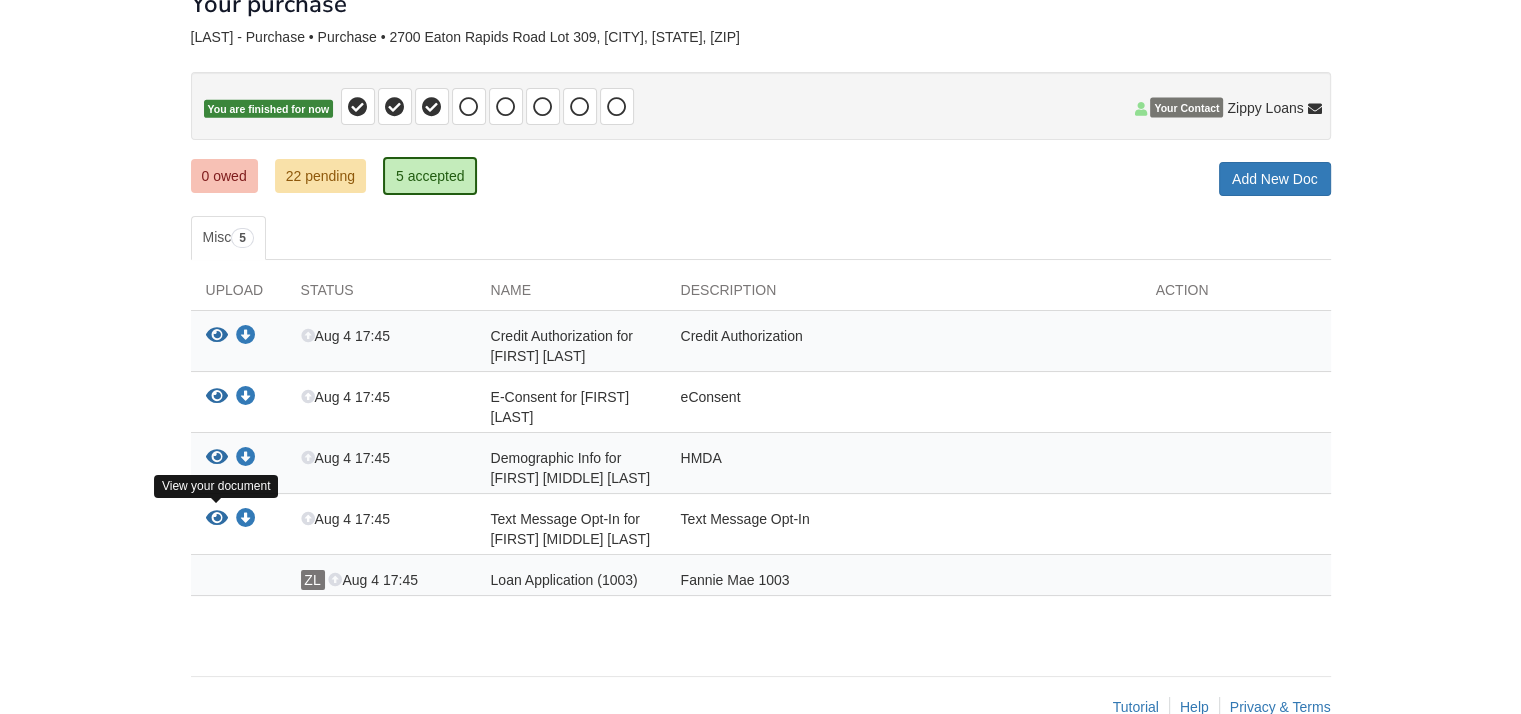 click at bounding box center [217, 519] 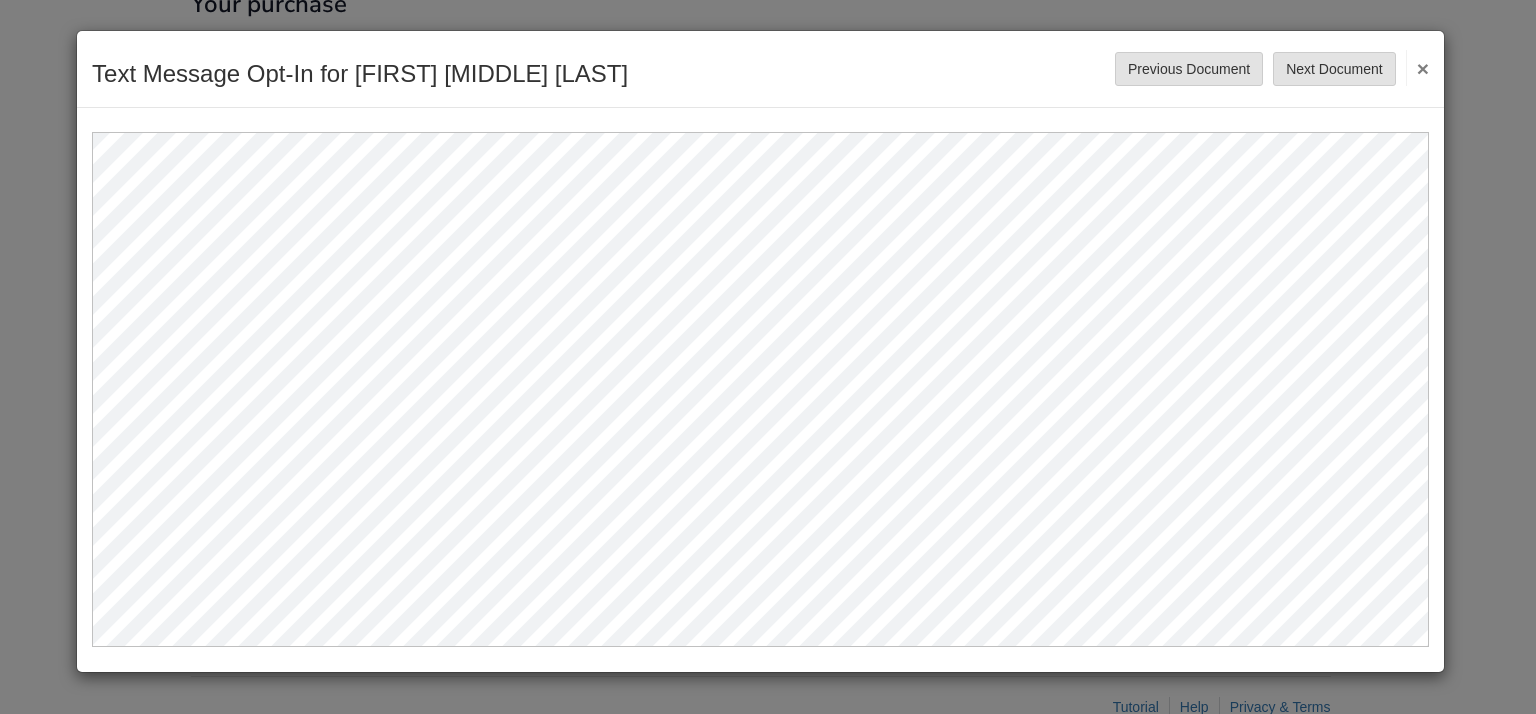 click on "×" at bounding box center [1417, 68] 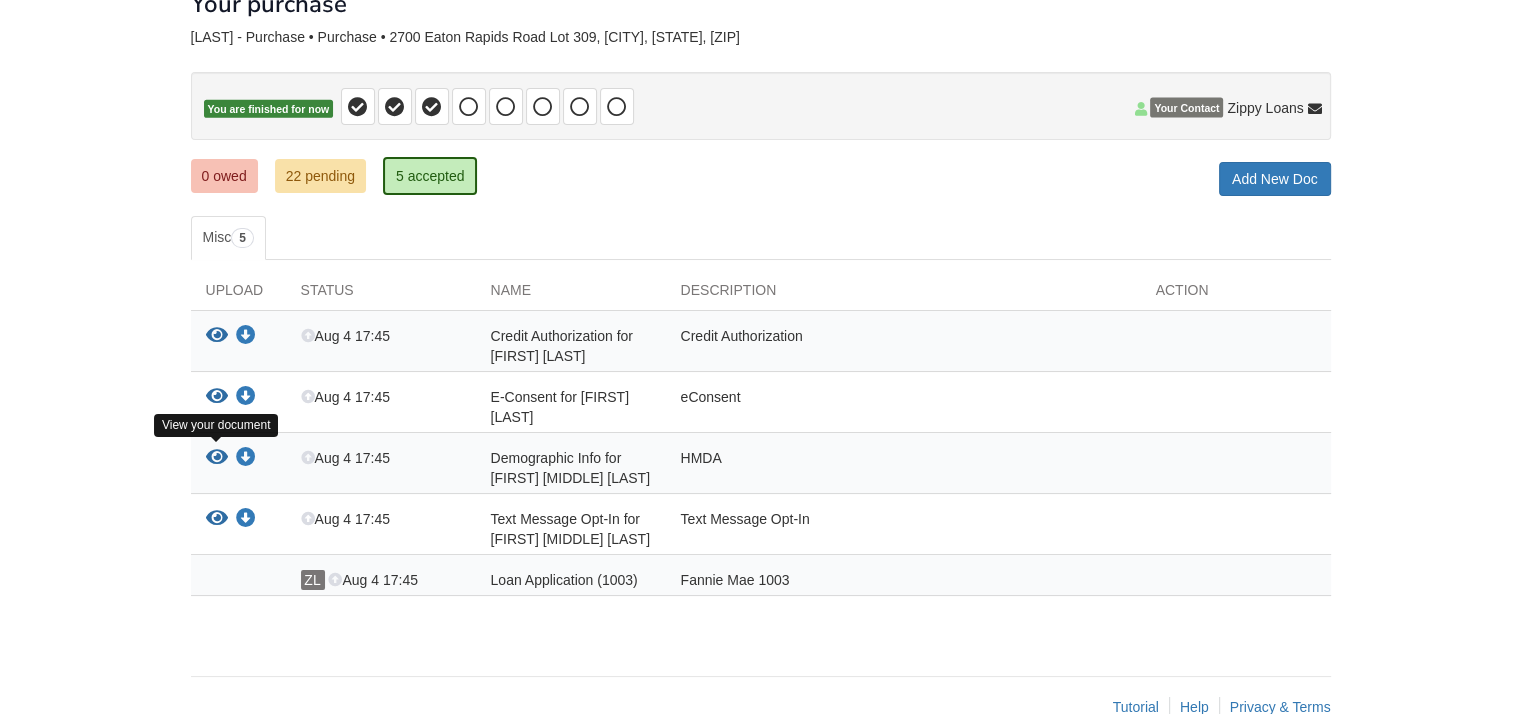 click at bounding box center (217, 458) 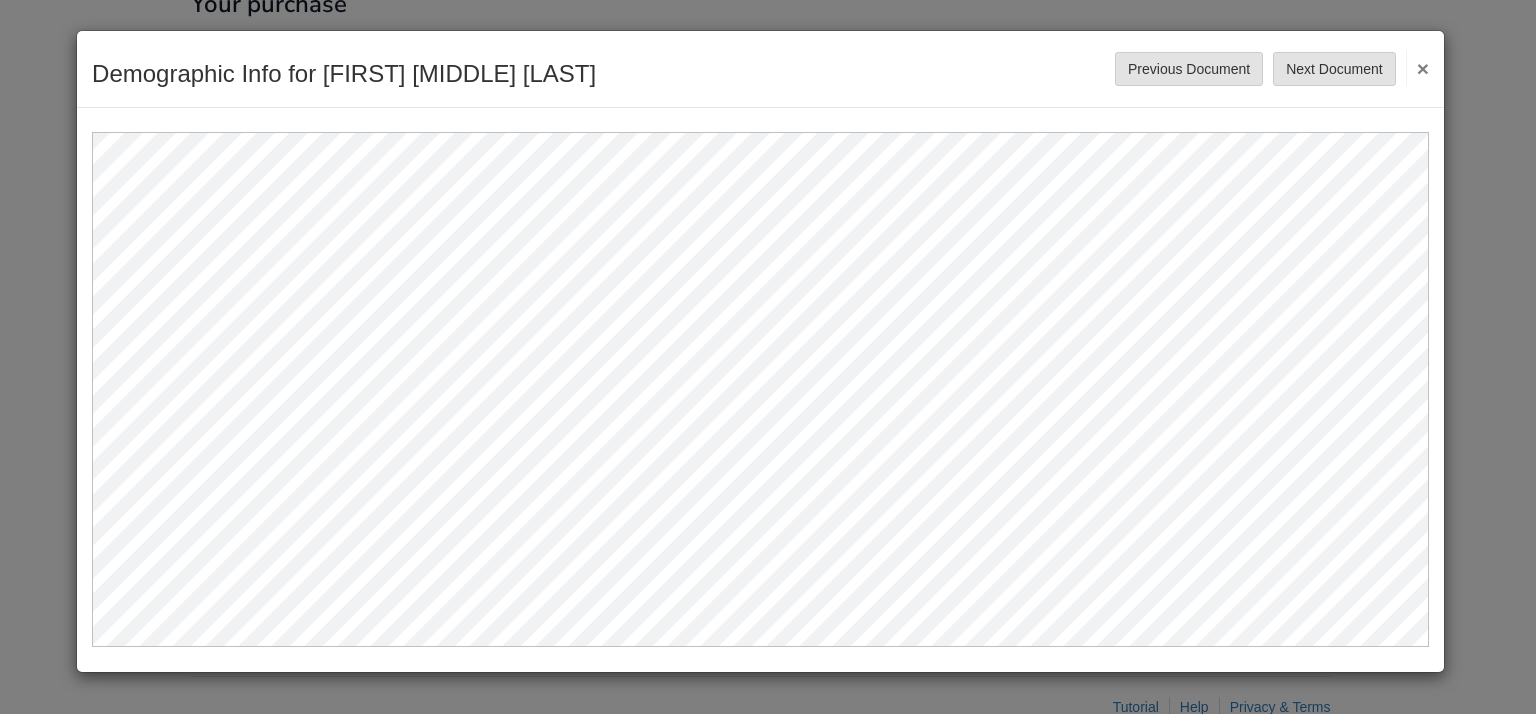 click on "×" at bounding box center (1417, 68) 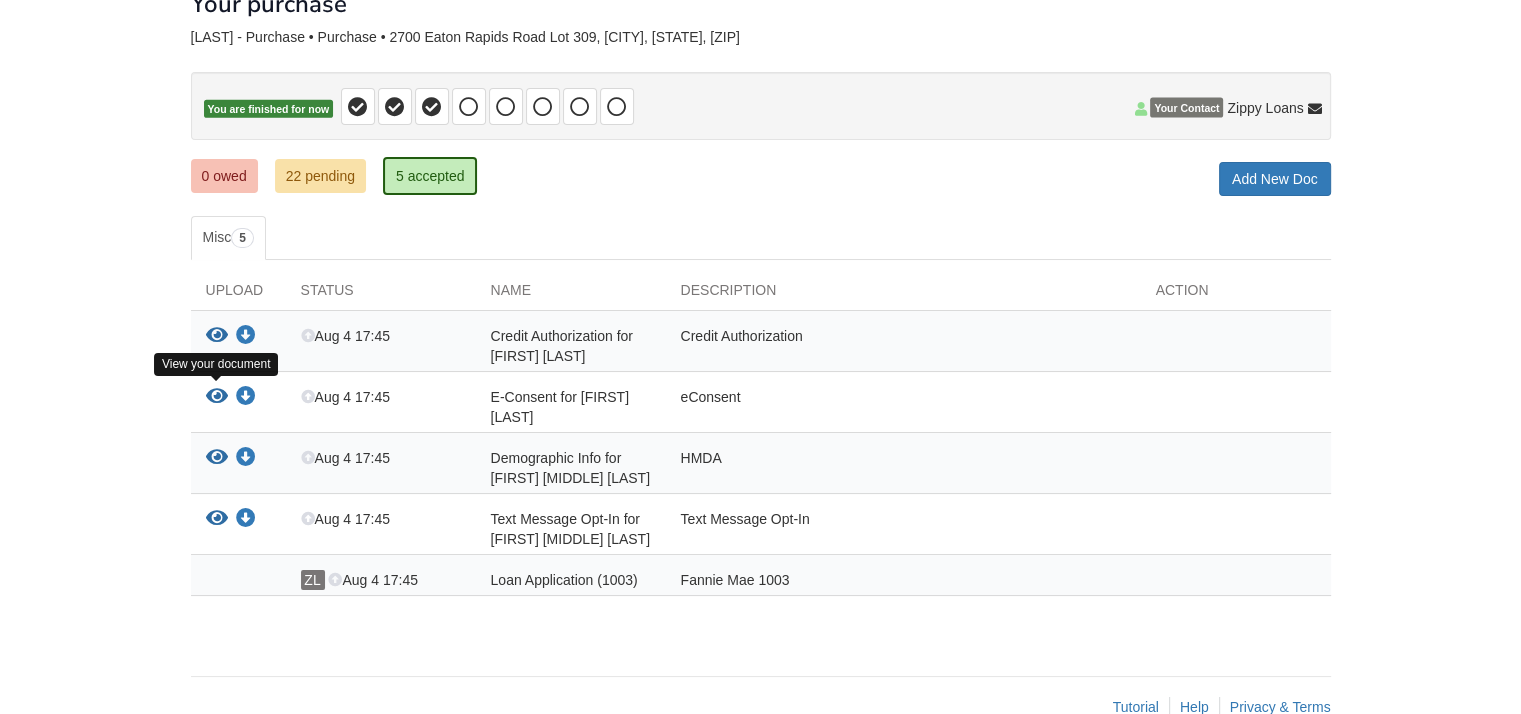 click at bounding box center [217, 397] 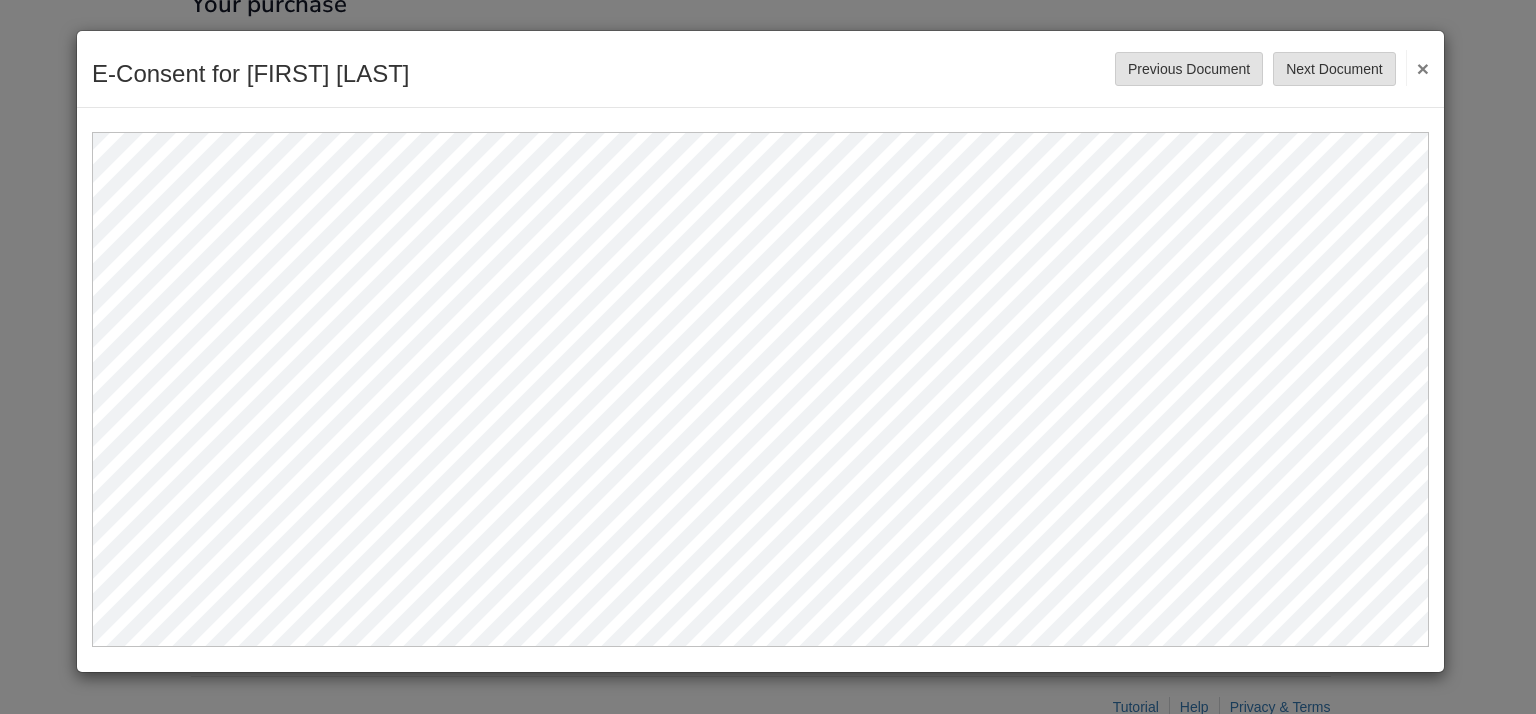 click on "×" at bounding box center (1417, 68) 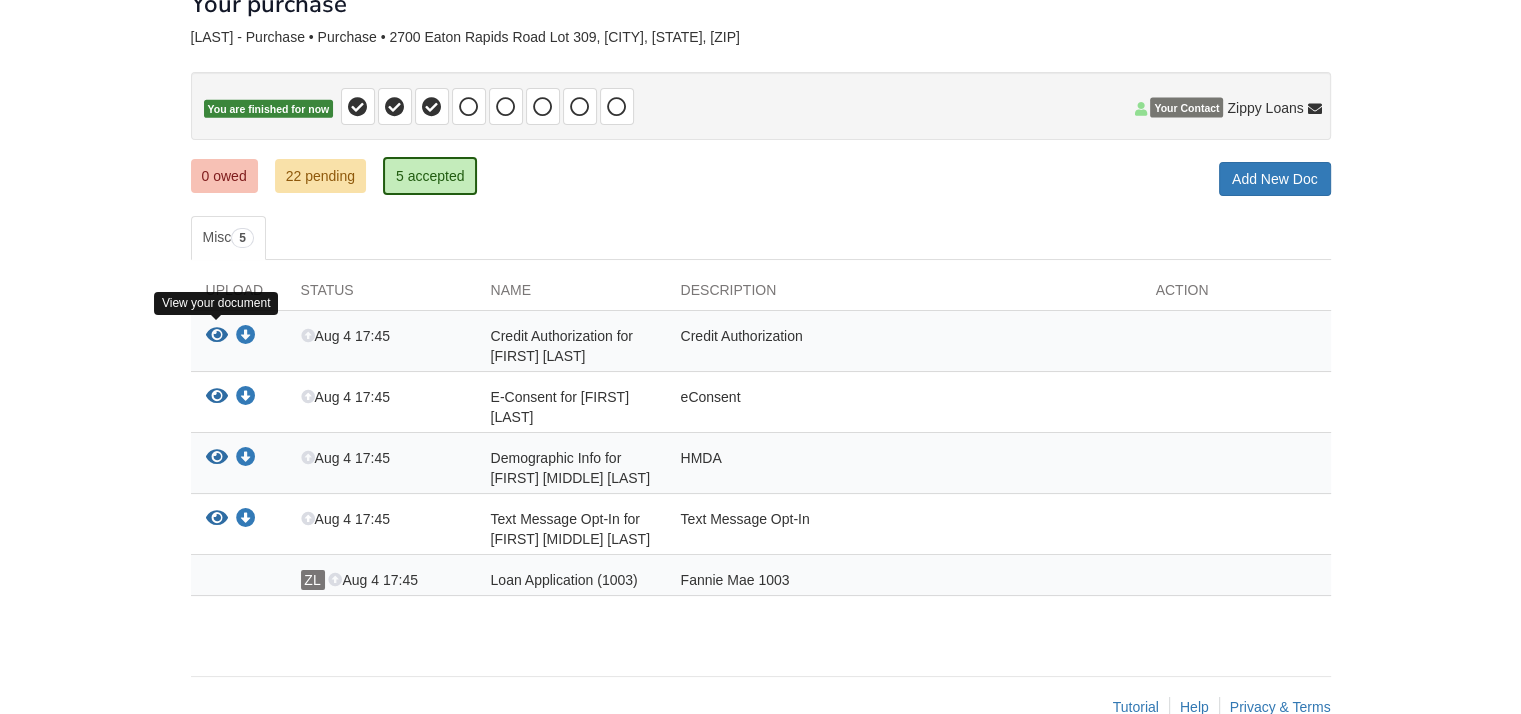 click at bounding box center [217, 336] 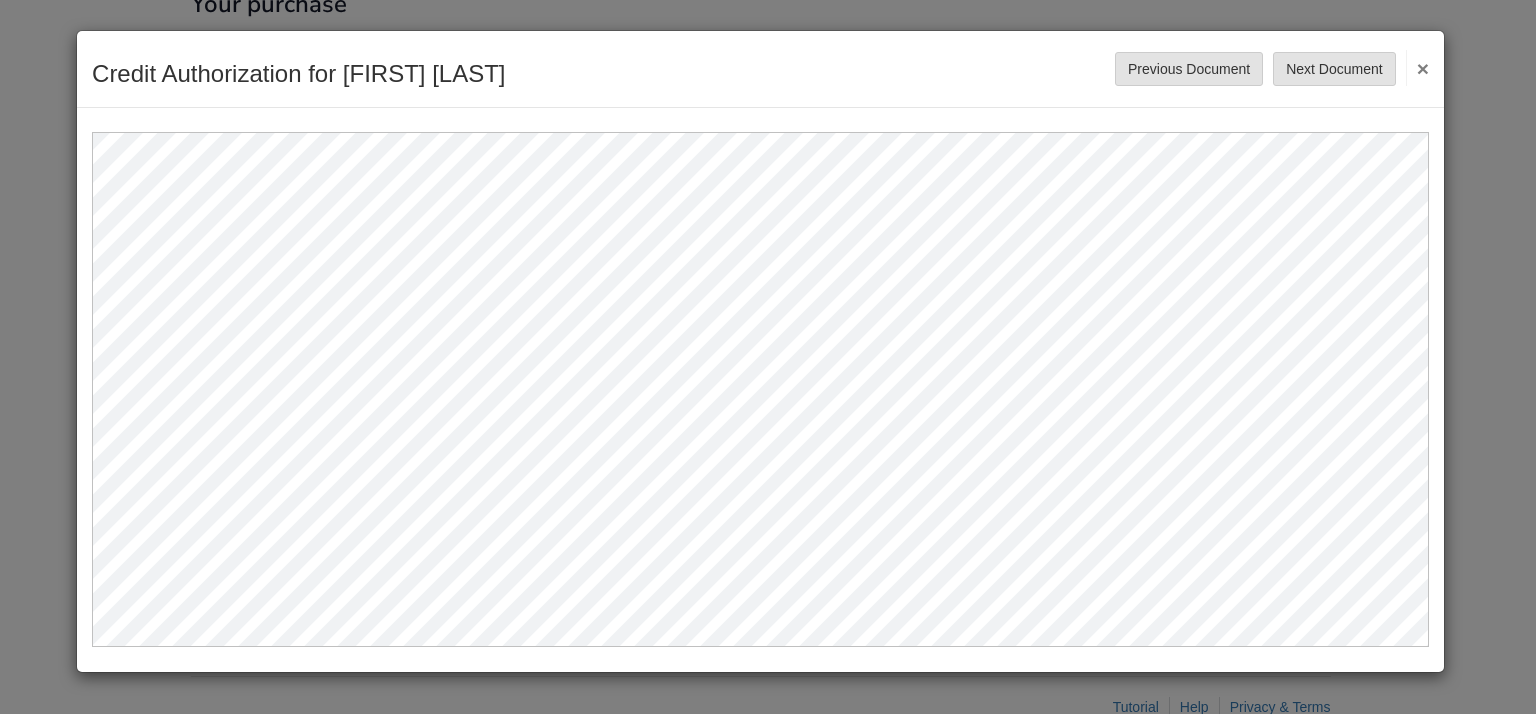 click on "×" at bounding box center [1417, 68] 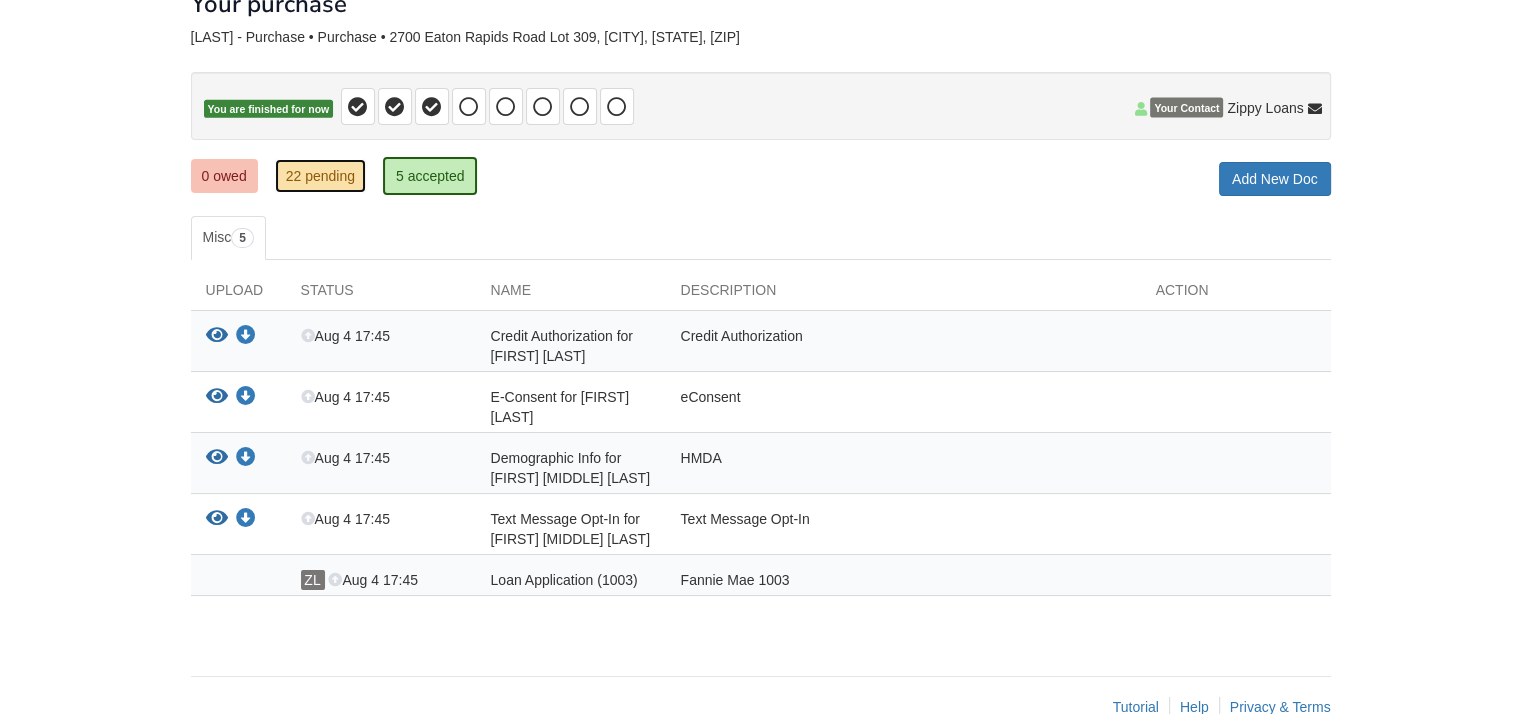 click on "22 pending" at bounding box center [320, 176] 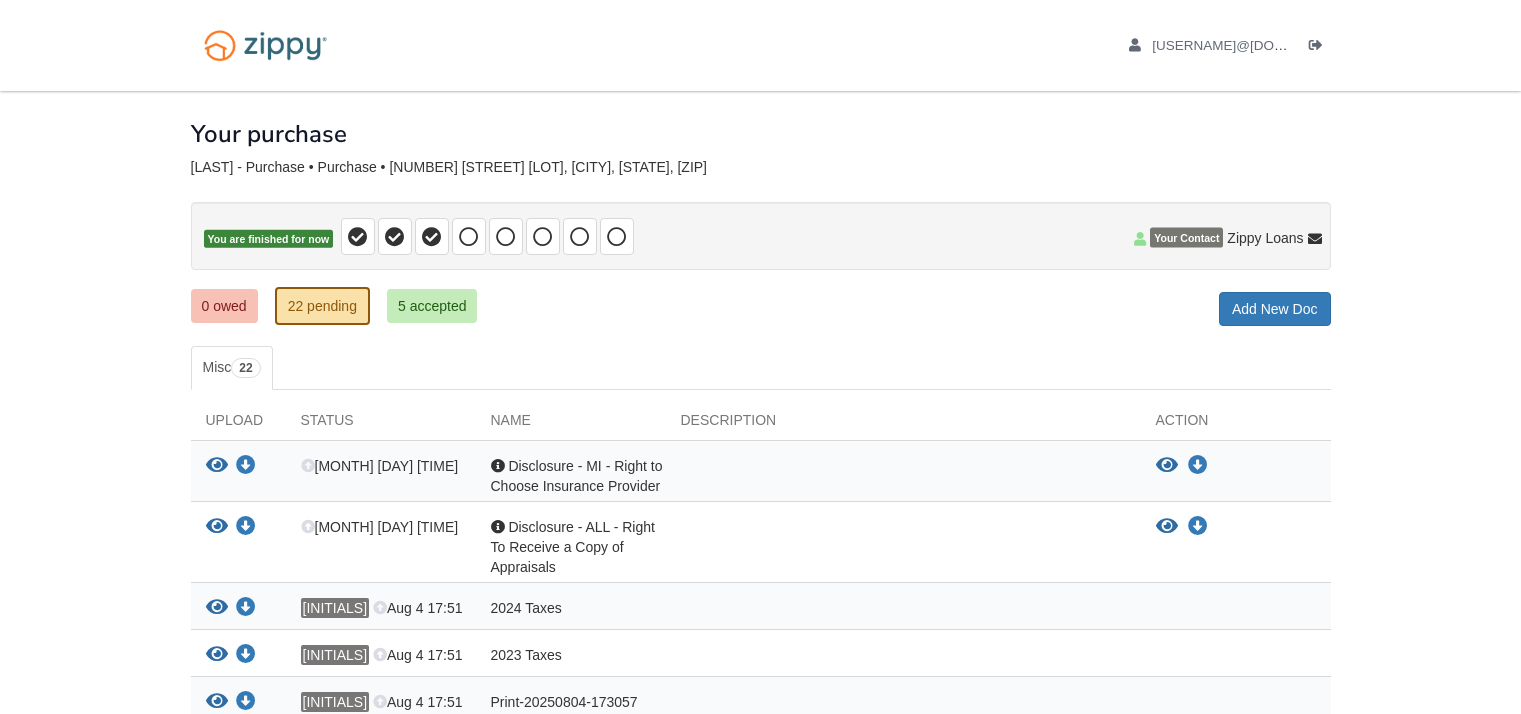 scroll, scrollTop: 0, scrollLeft: 0, axis: both 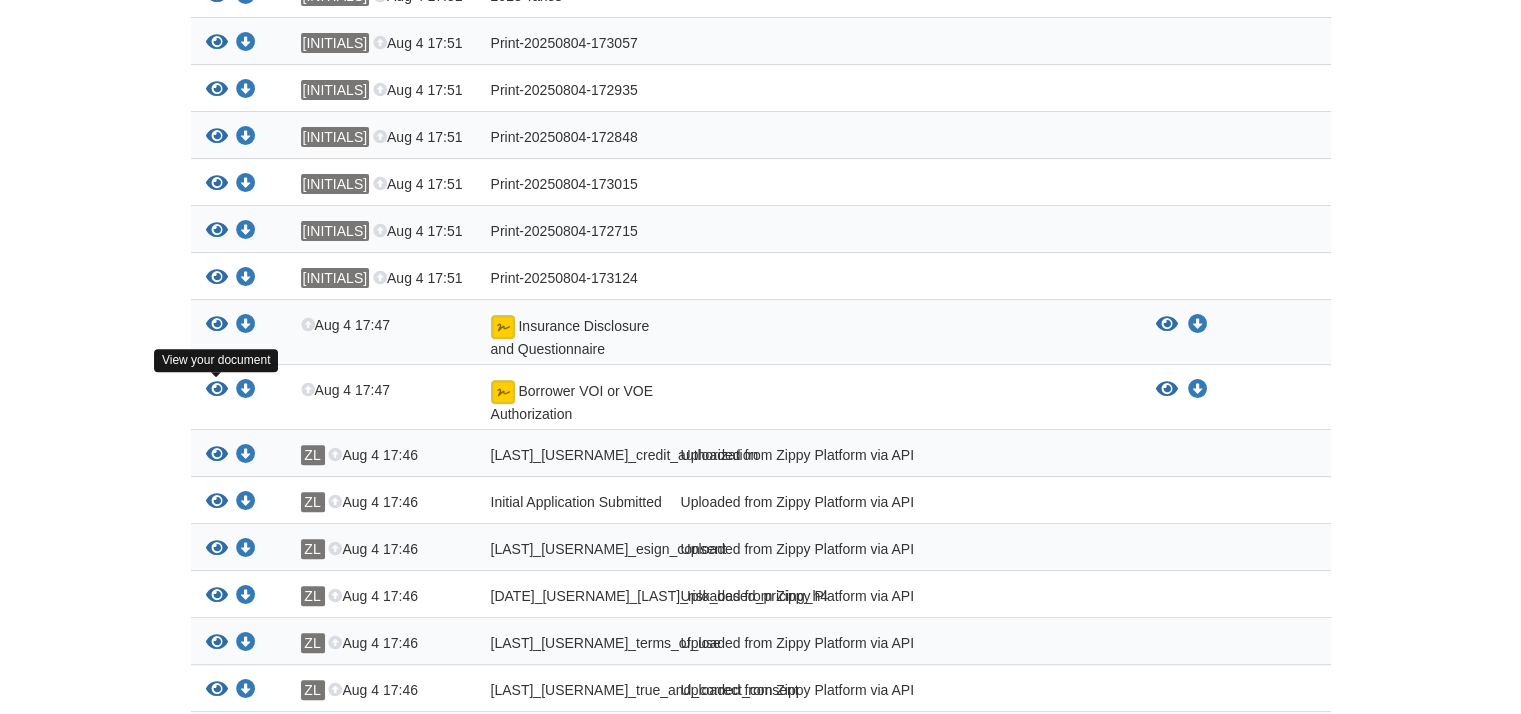 click at bounding box center (217, 390) 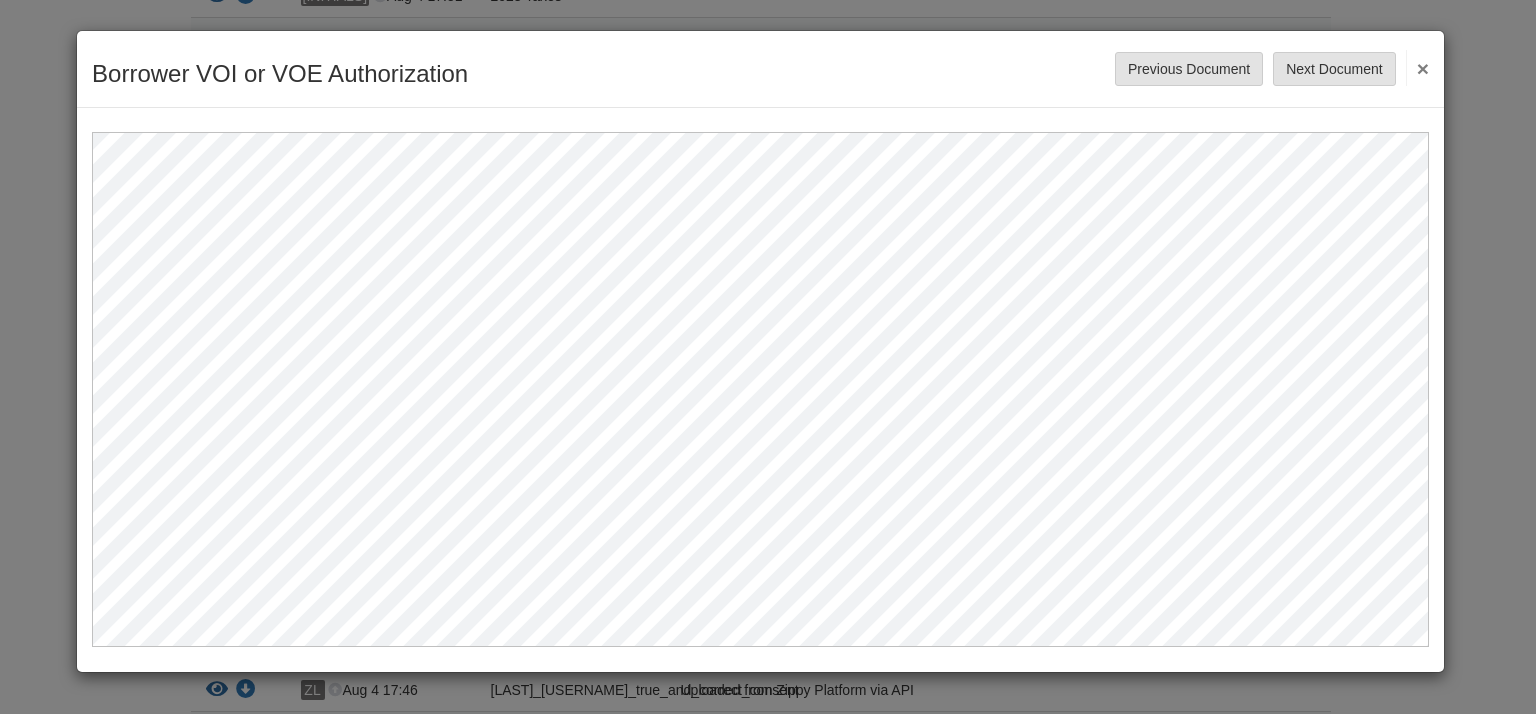 click on "×" at bounding box center [1417, 68] 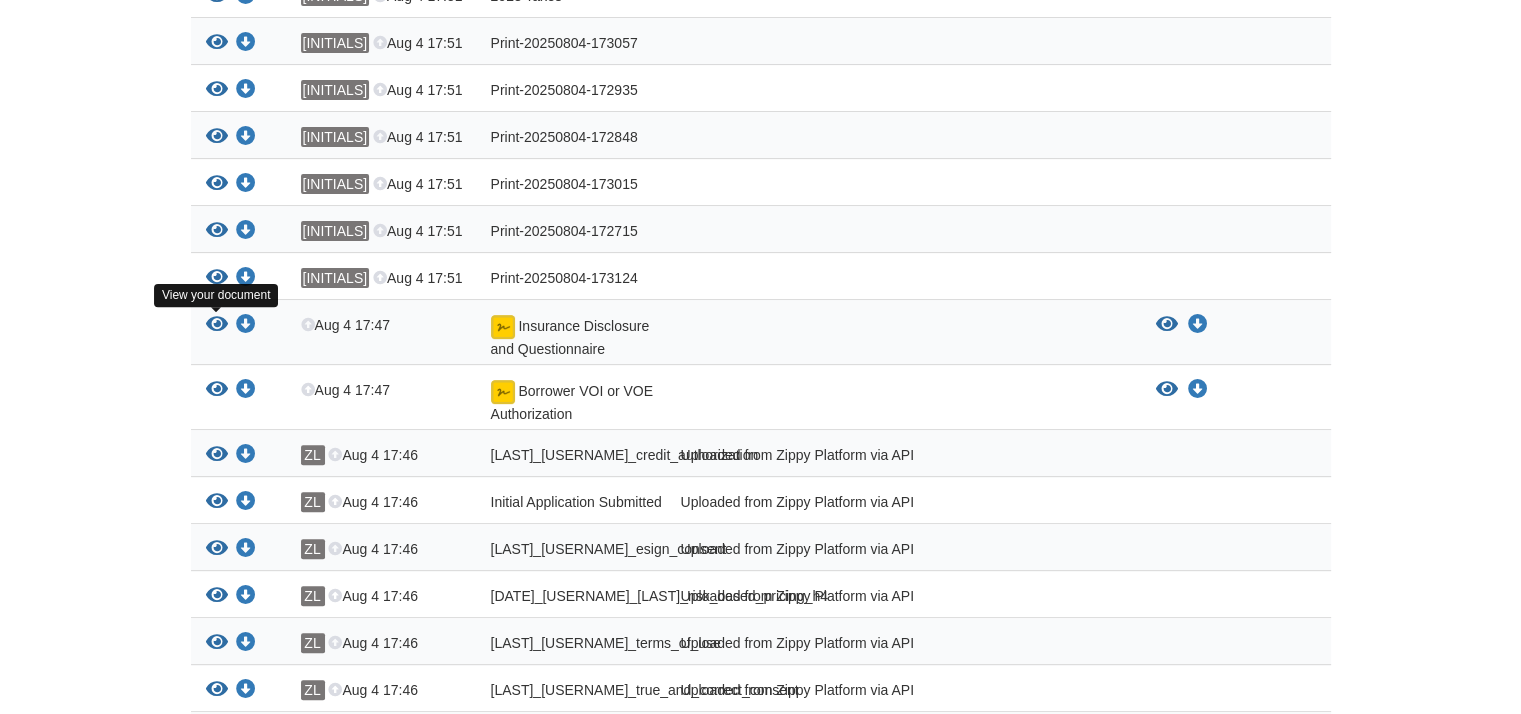click at bounding box center [217, 325] 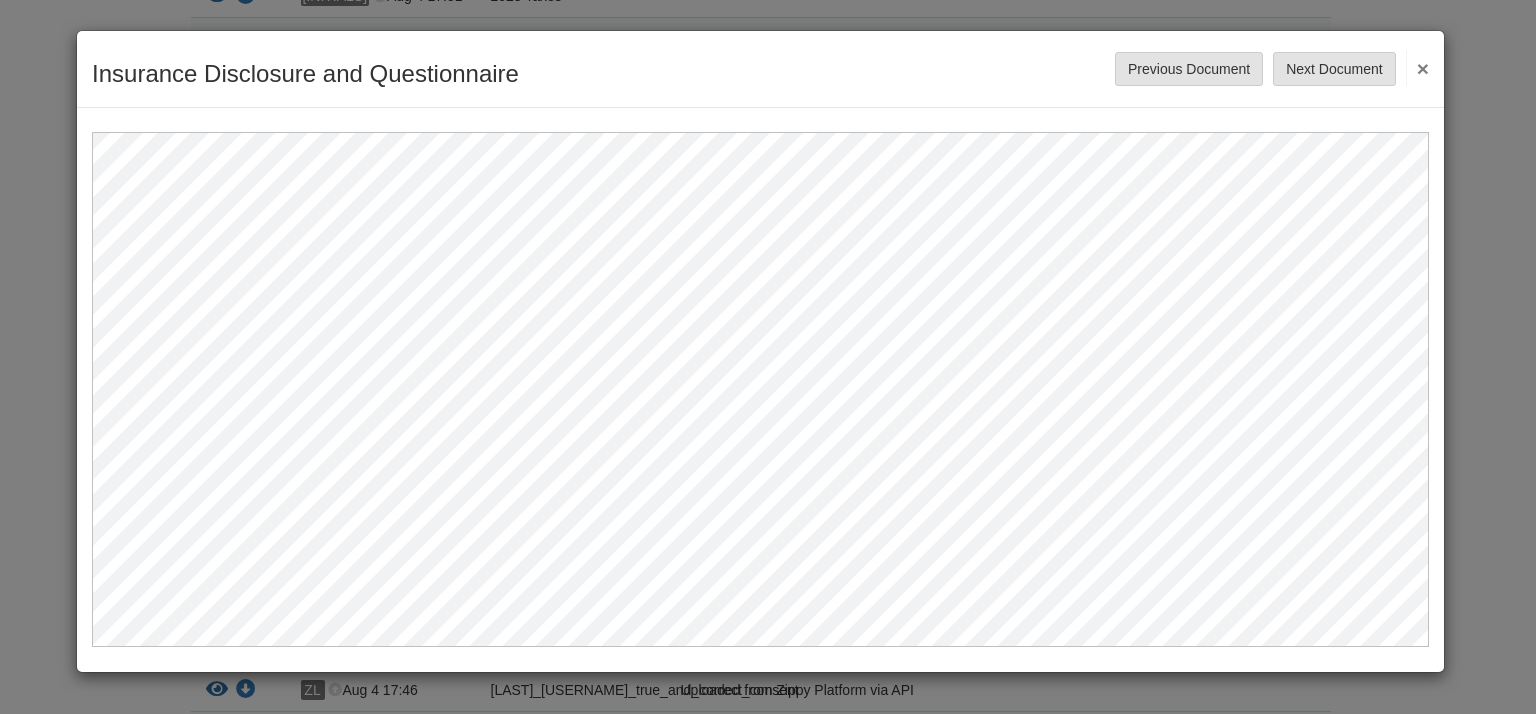 click on "×" at bounding box center [1417, 68] 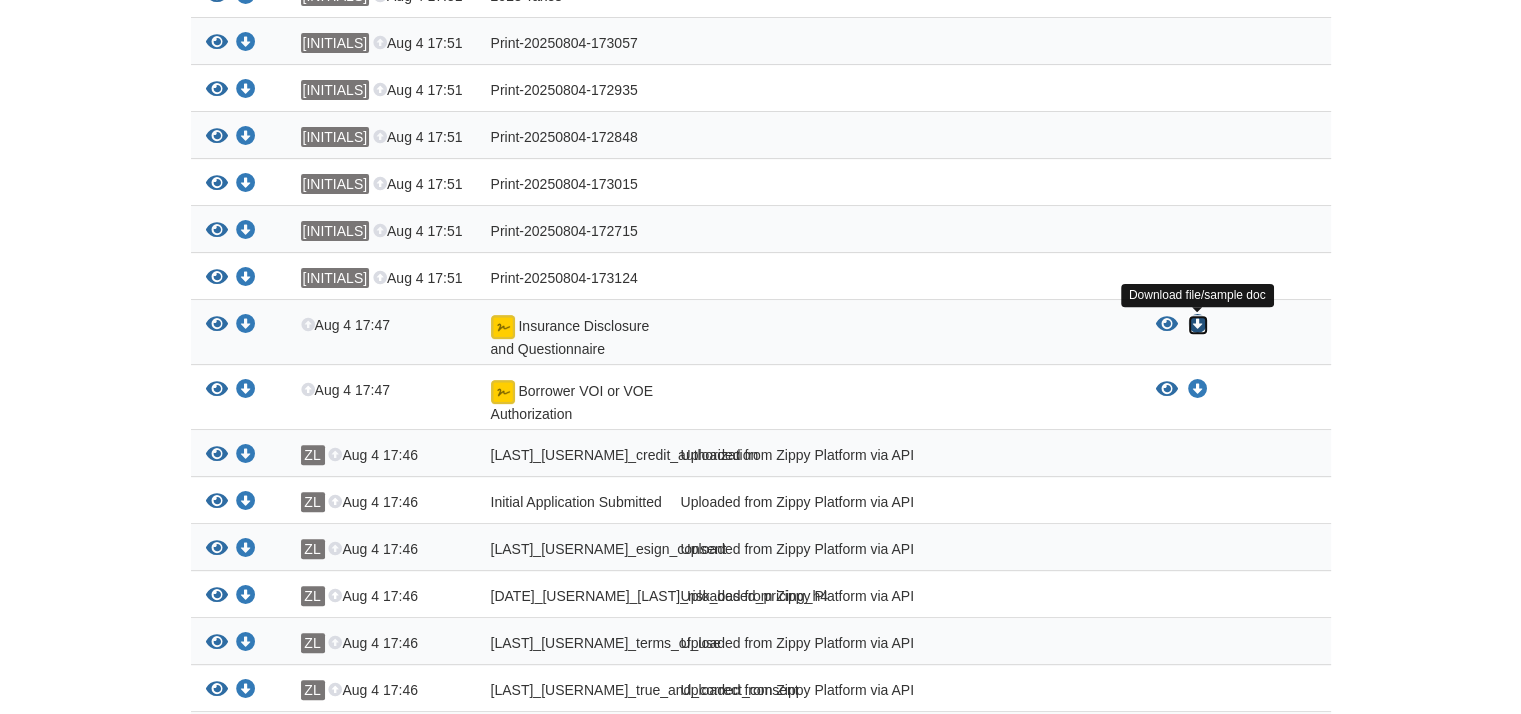 click at bounding box center [1198, 325] 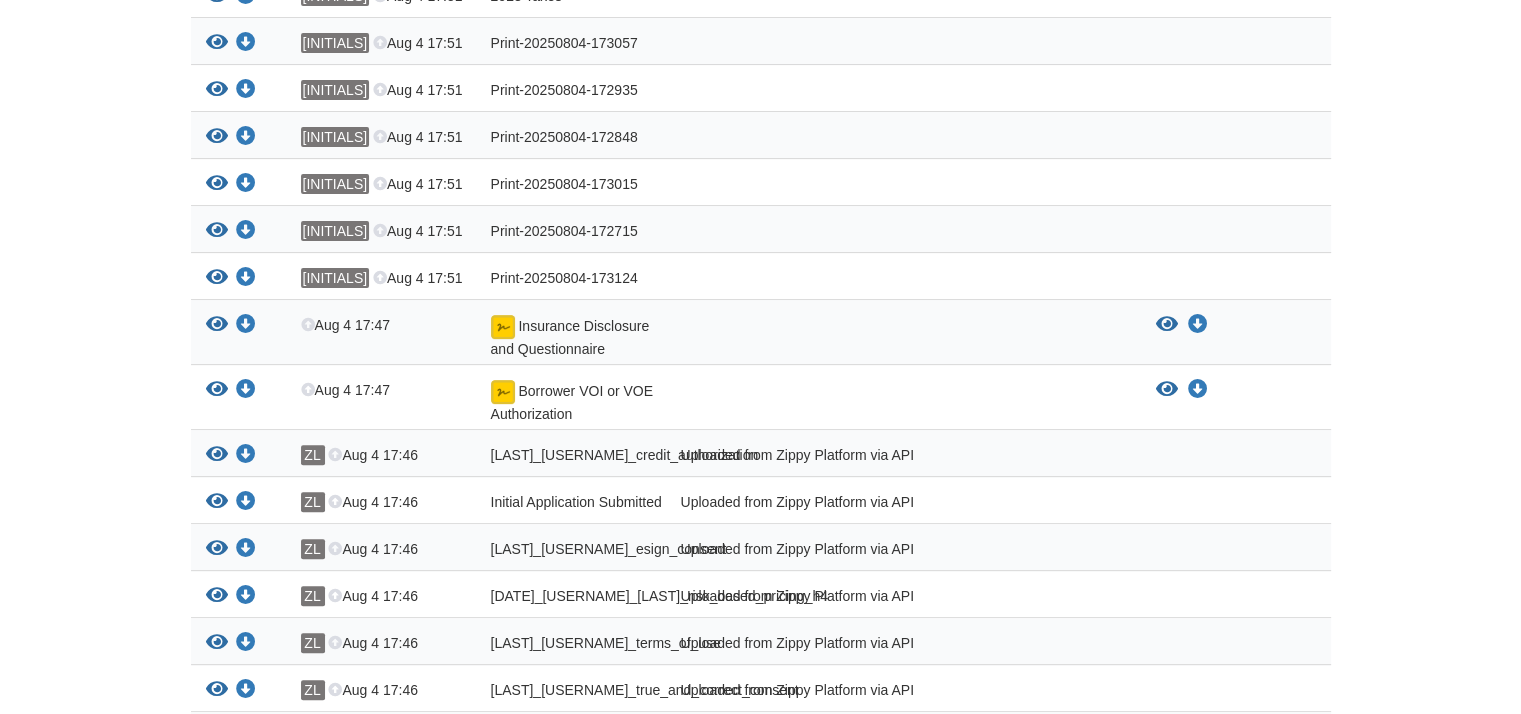 drag, startPoint x: 1519, startPoint y: 302, endPoint x: 1521, endPoint y: 336, distance: 34.058773 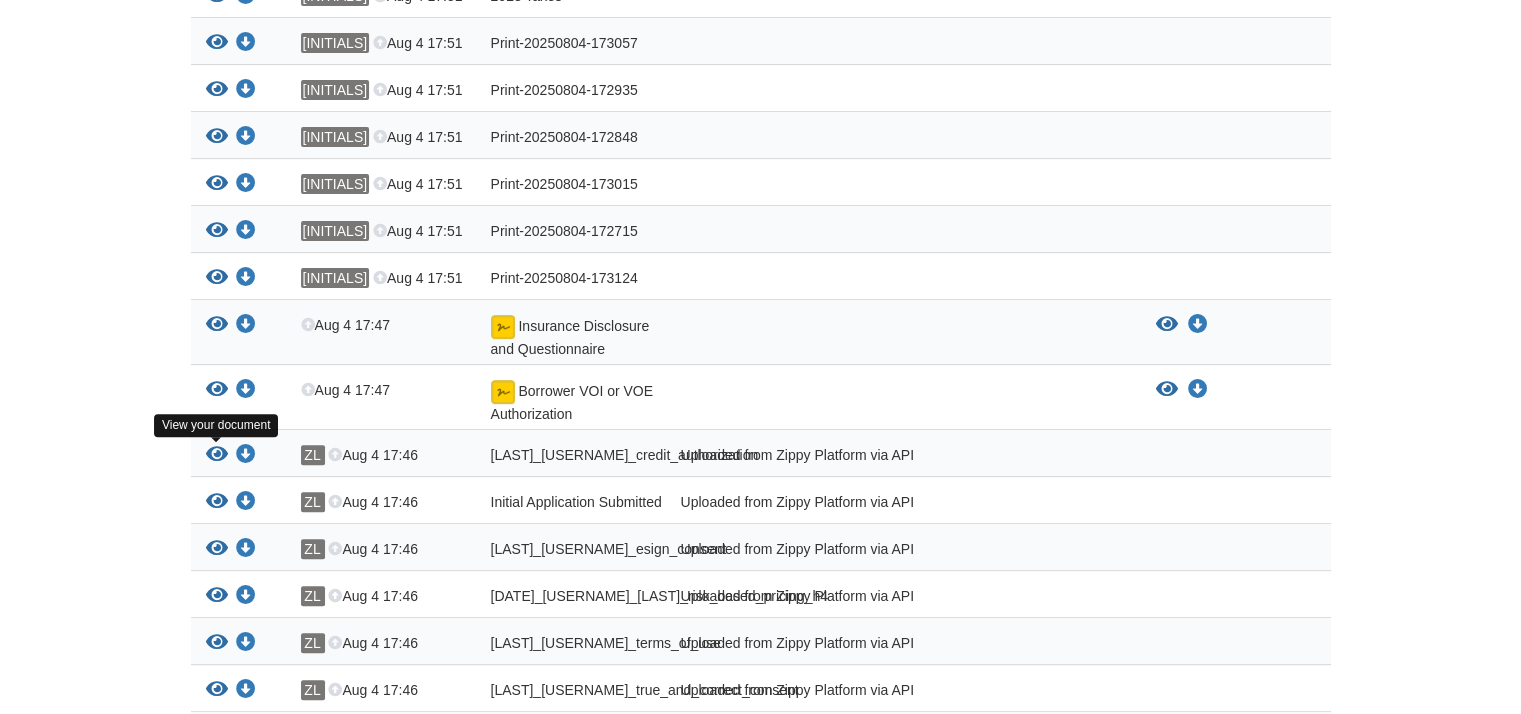 click at bounding box center [217, 455] 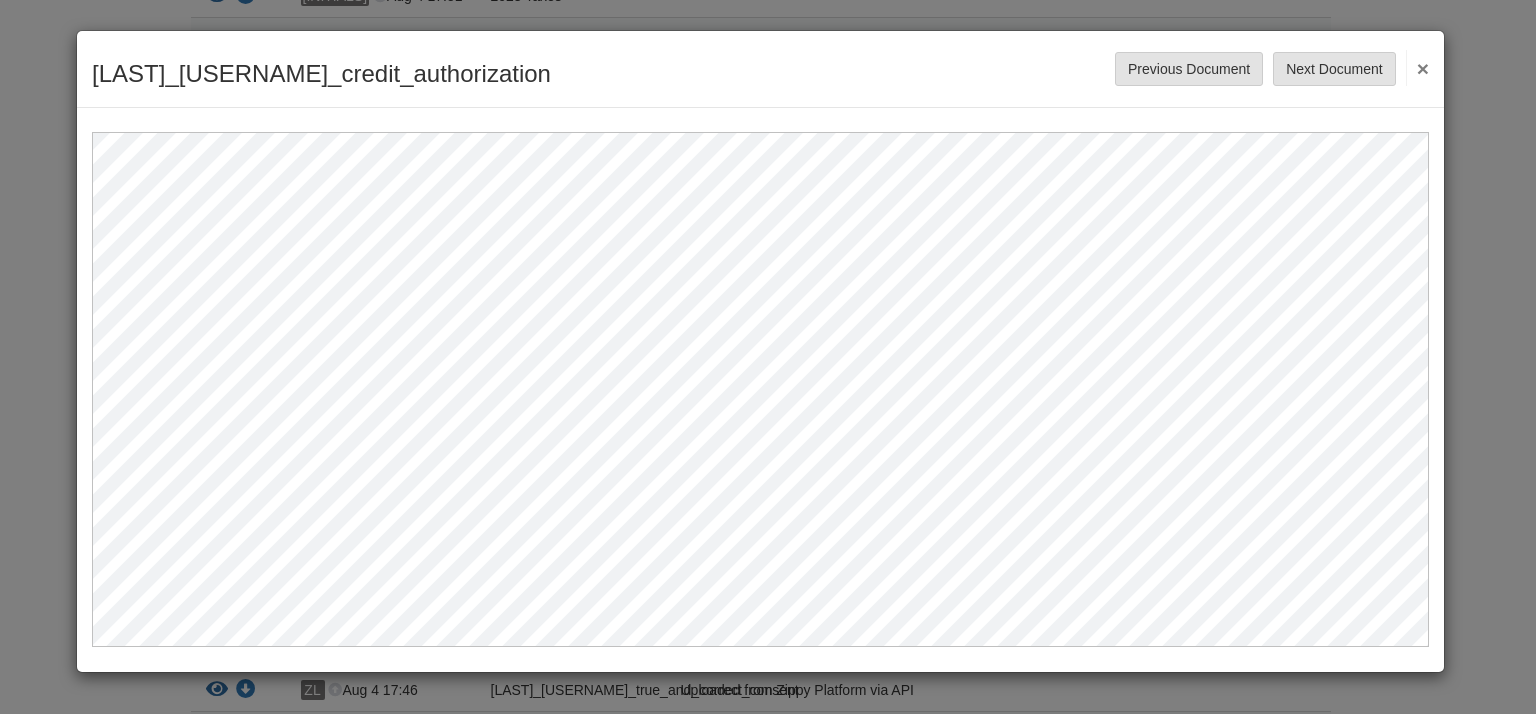 click on "×" at bounding box center (1417, 68) 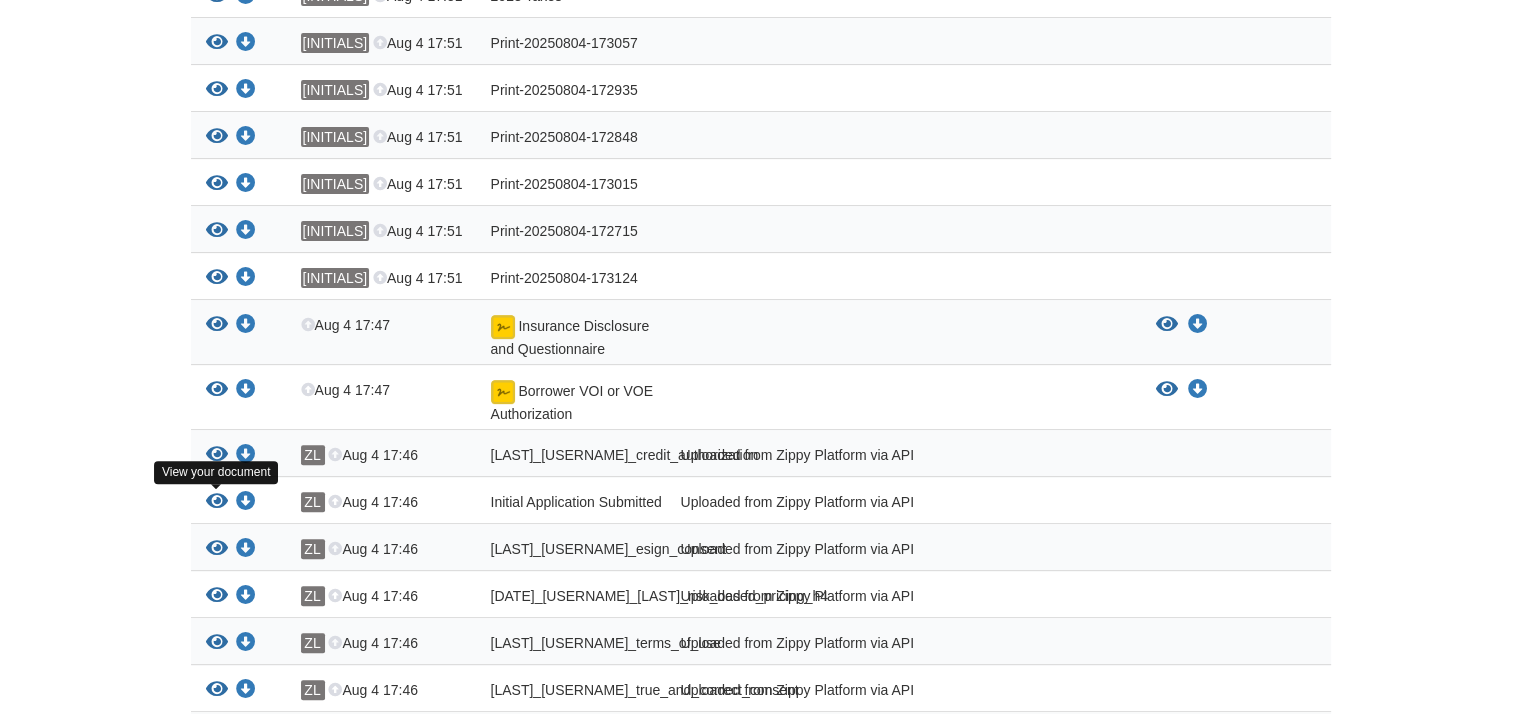 click at bounding box center (217, 502) 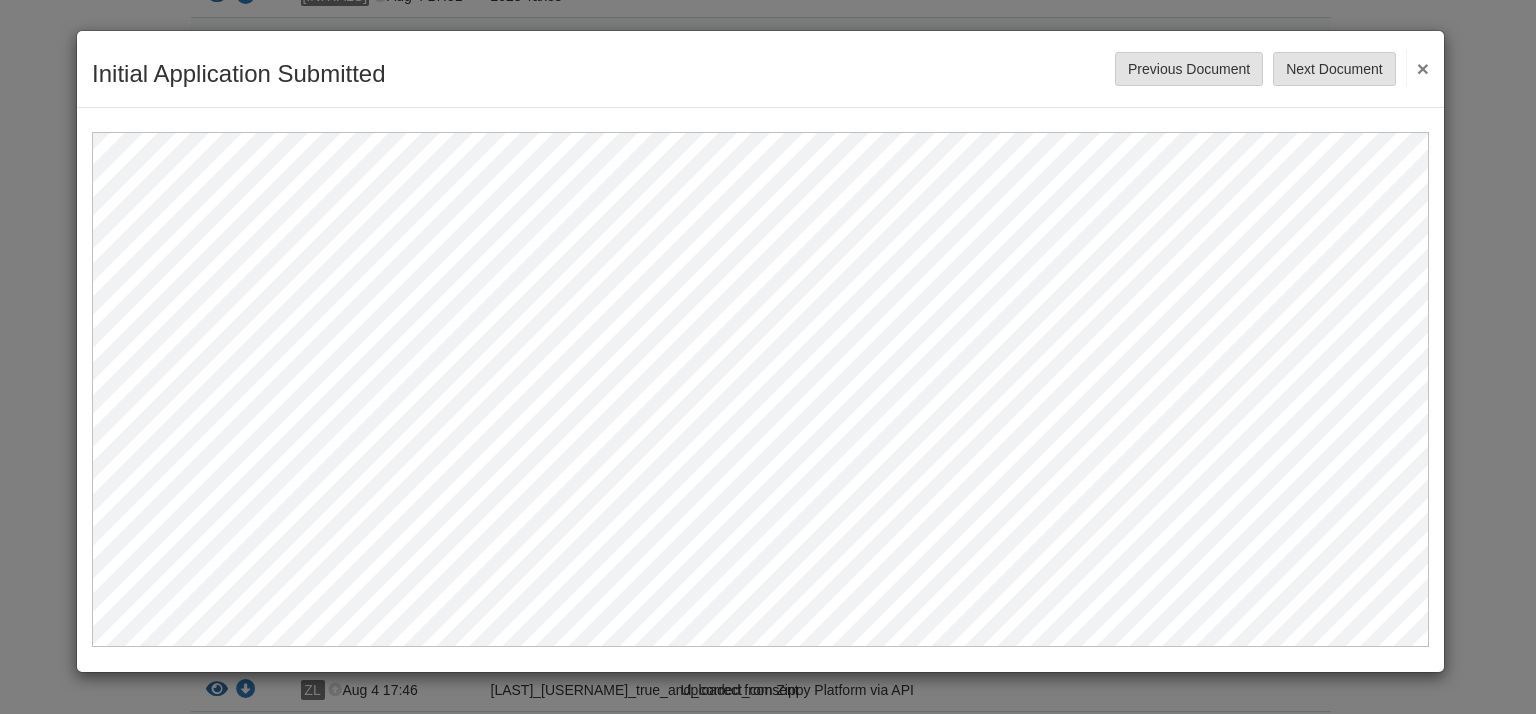 click on "×" at bounding box center [1417, 68] 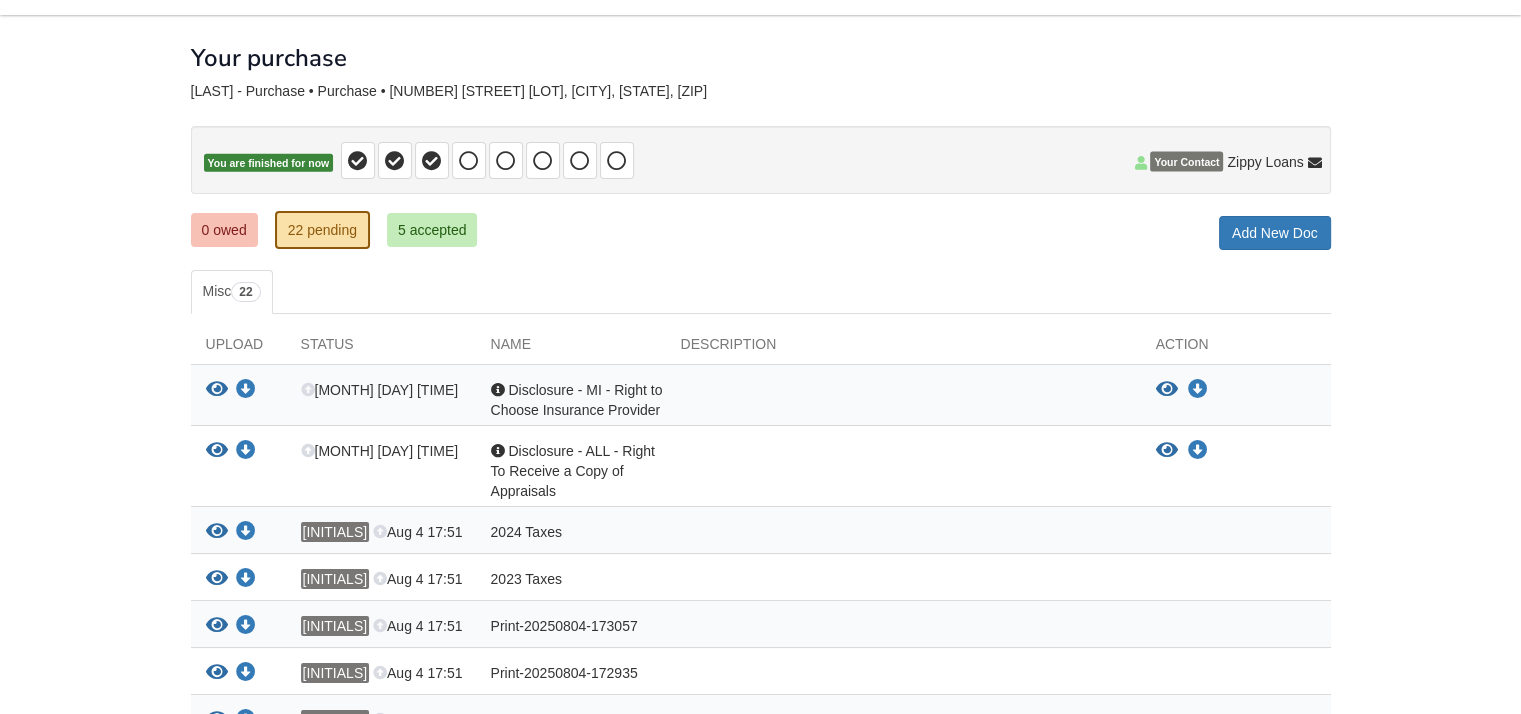 scroll, scrollTop: 0, scrollLeft: 0, axis: both 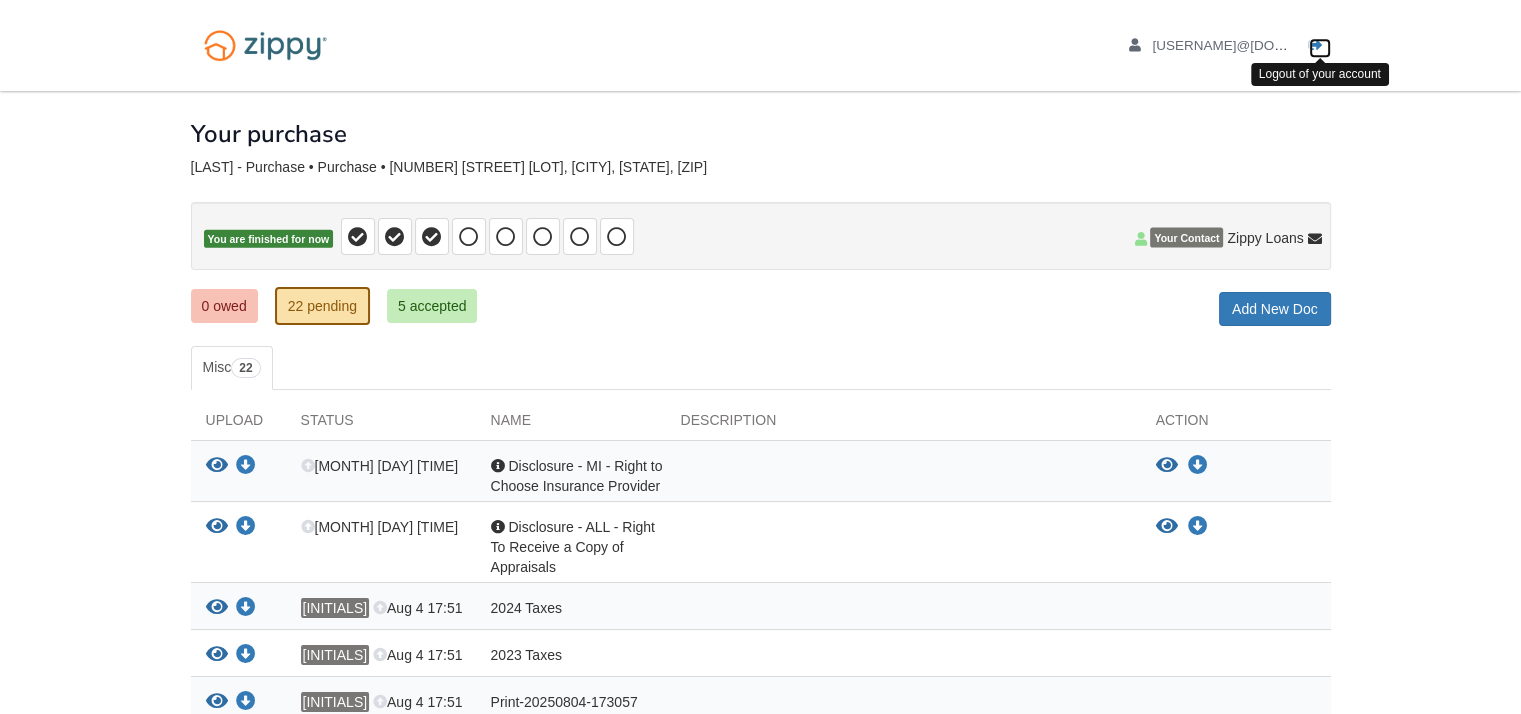 click at bounding box center (1316, 46) 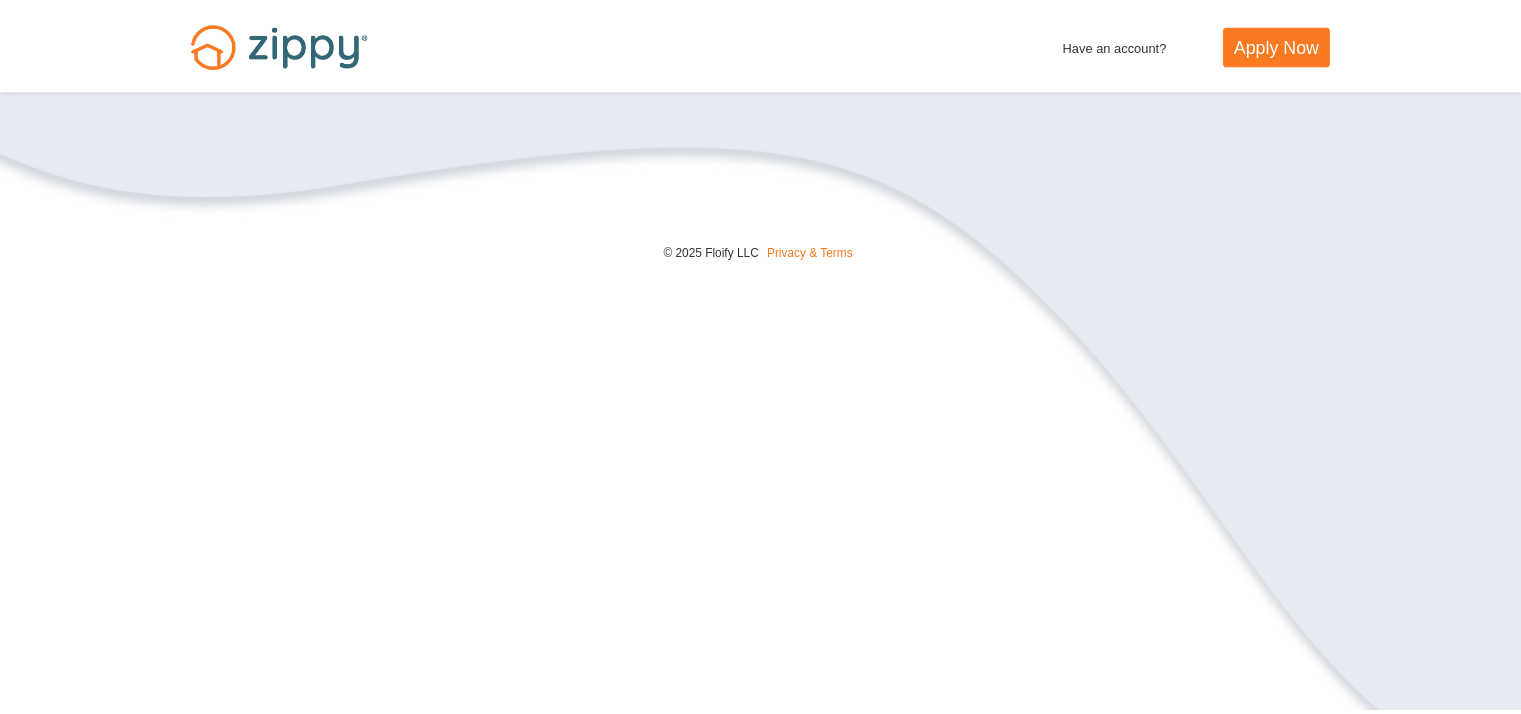 scroll, scrollTop: 0, scrollLeft: 0, axis: both 